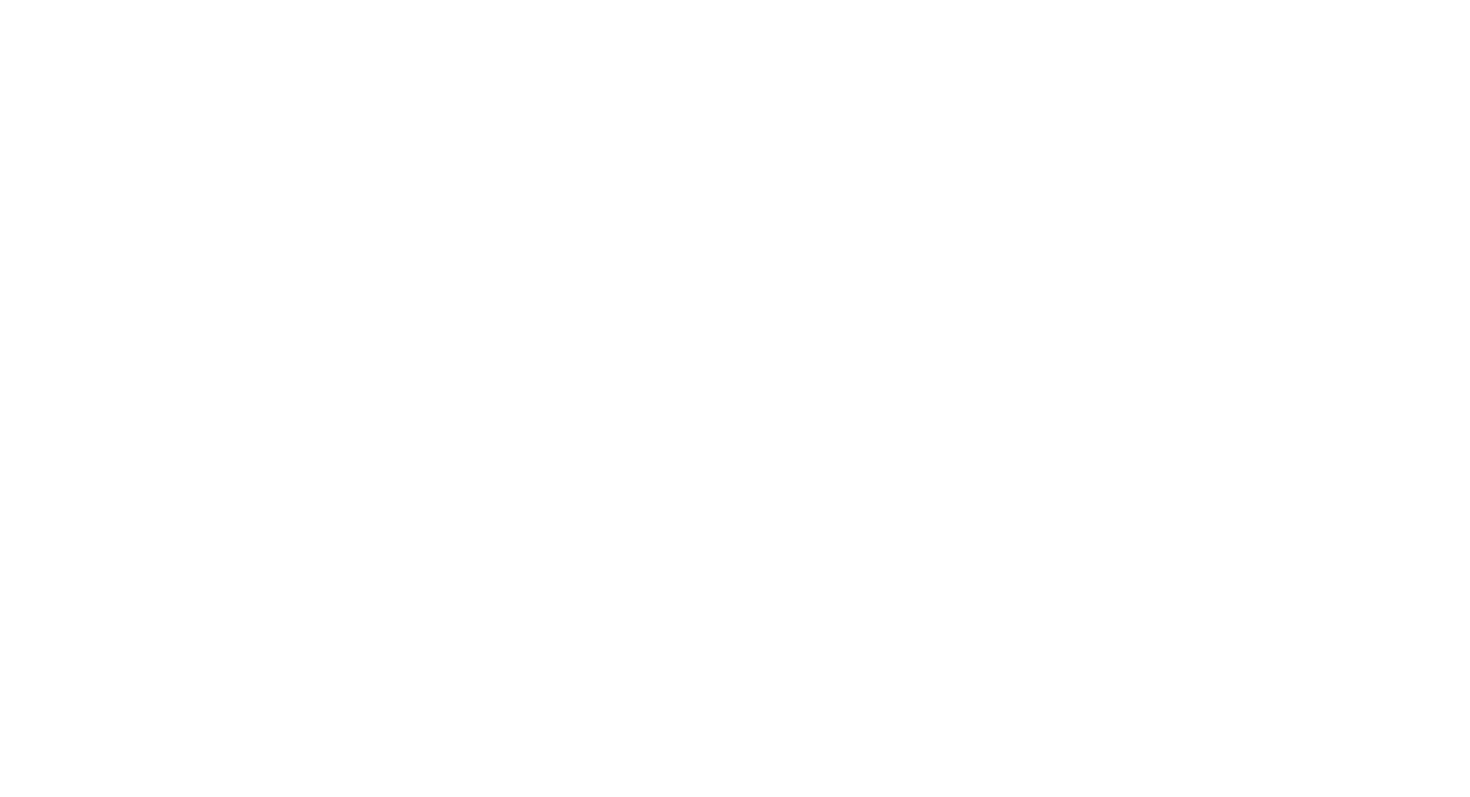 scroll, scrollTop: 0, scrollLeft: 0, axis: both 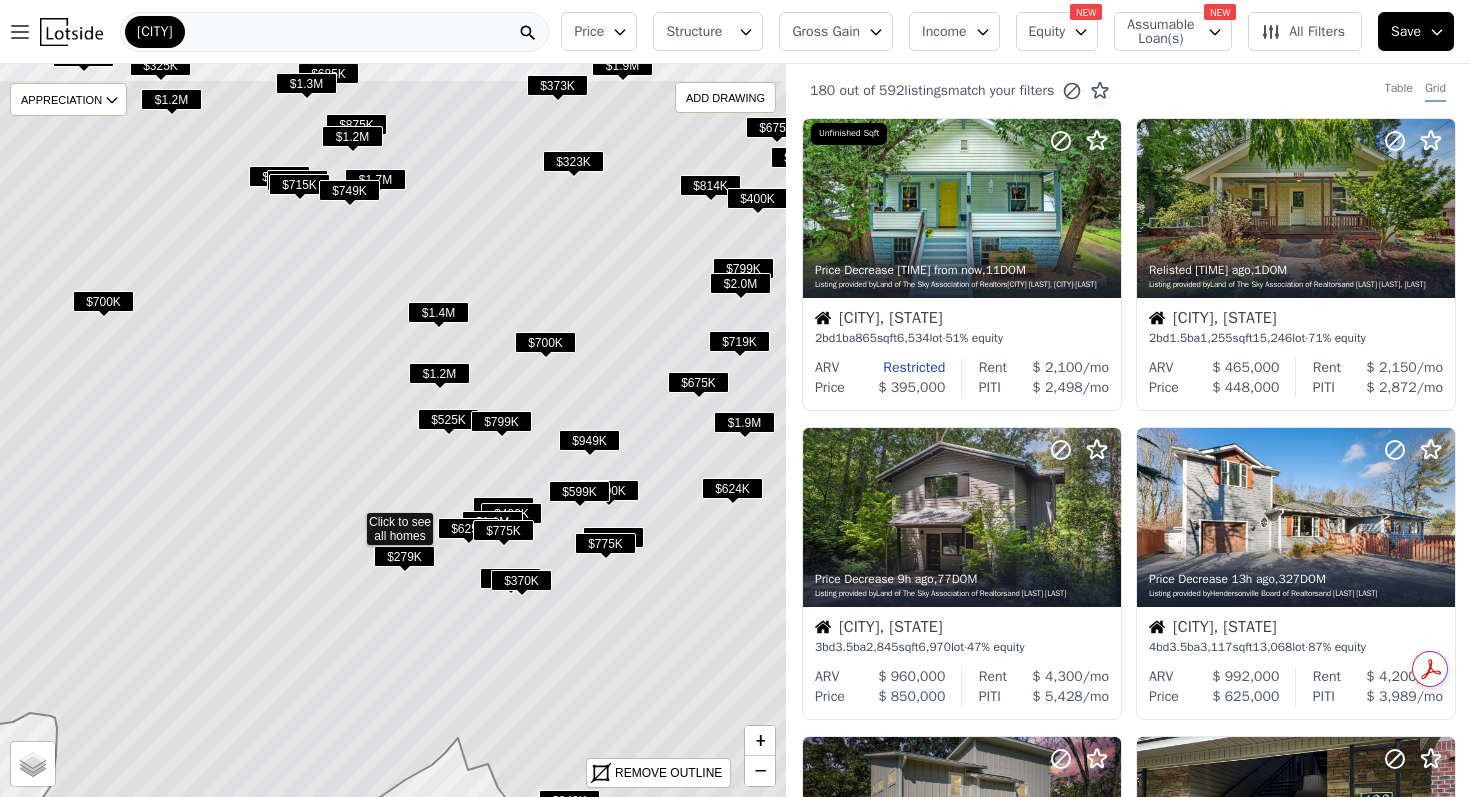 drag, startPoint x: 548, startPoint y: 157, endPoint x: 498, endPoint y: 272, distance: 125.39936 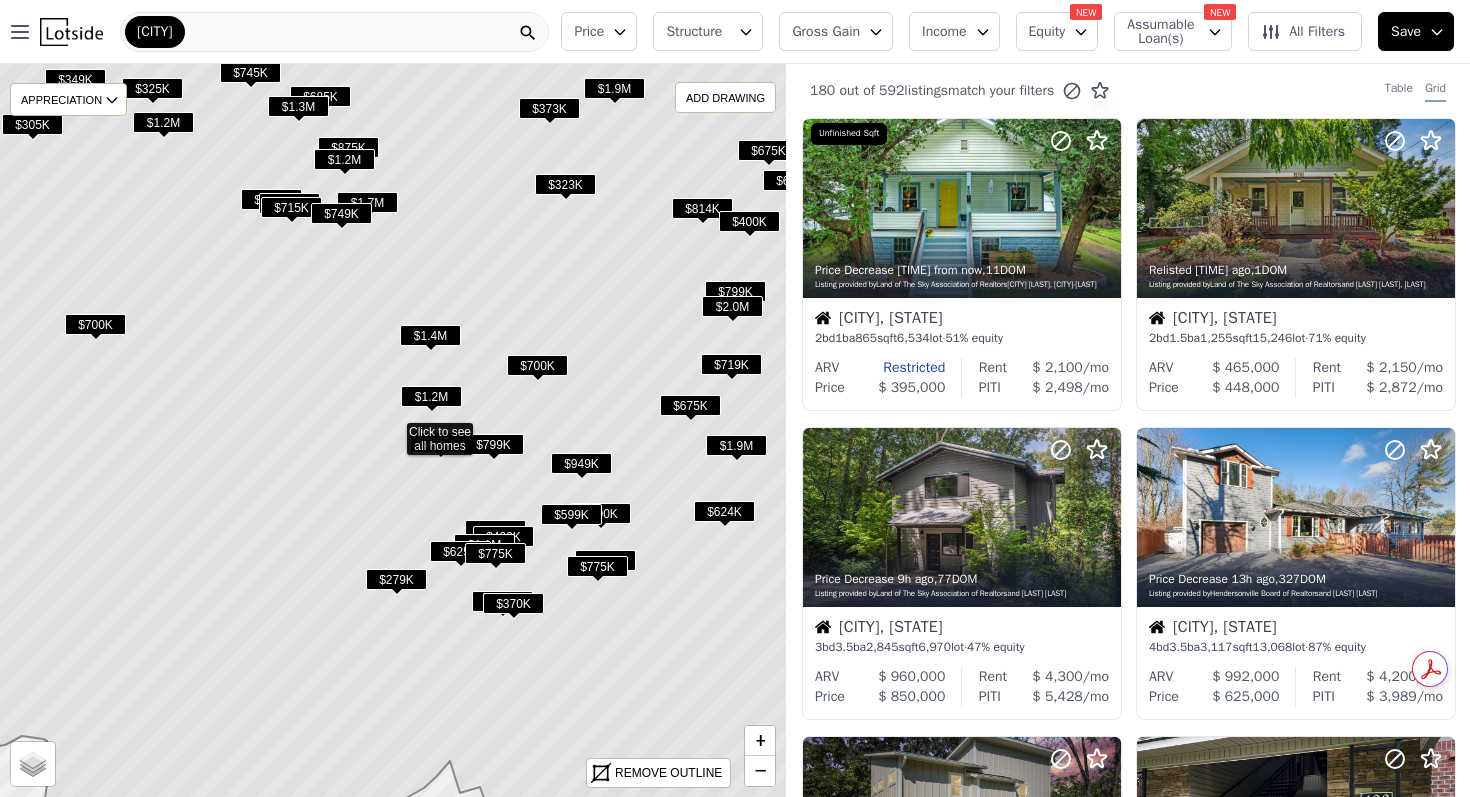 click on "$323K" at bounding box center [565, 184] 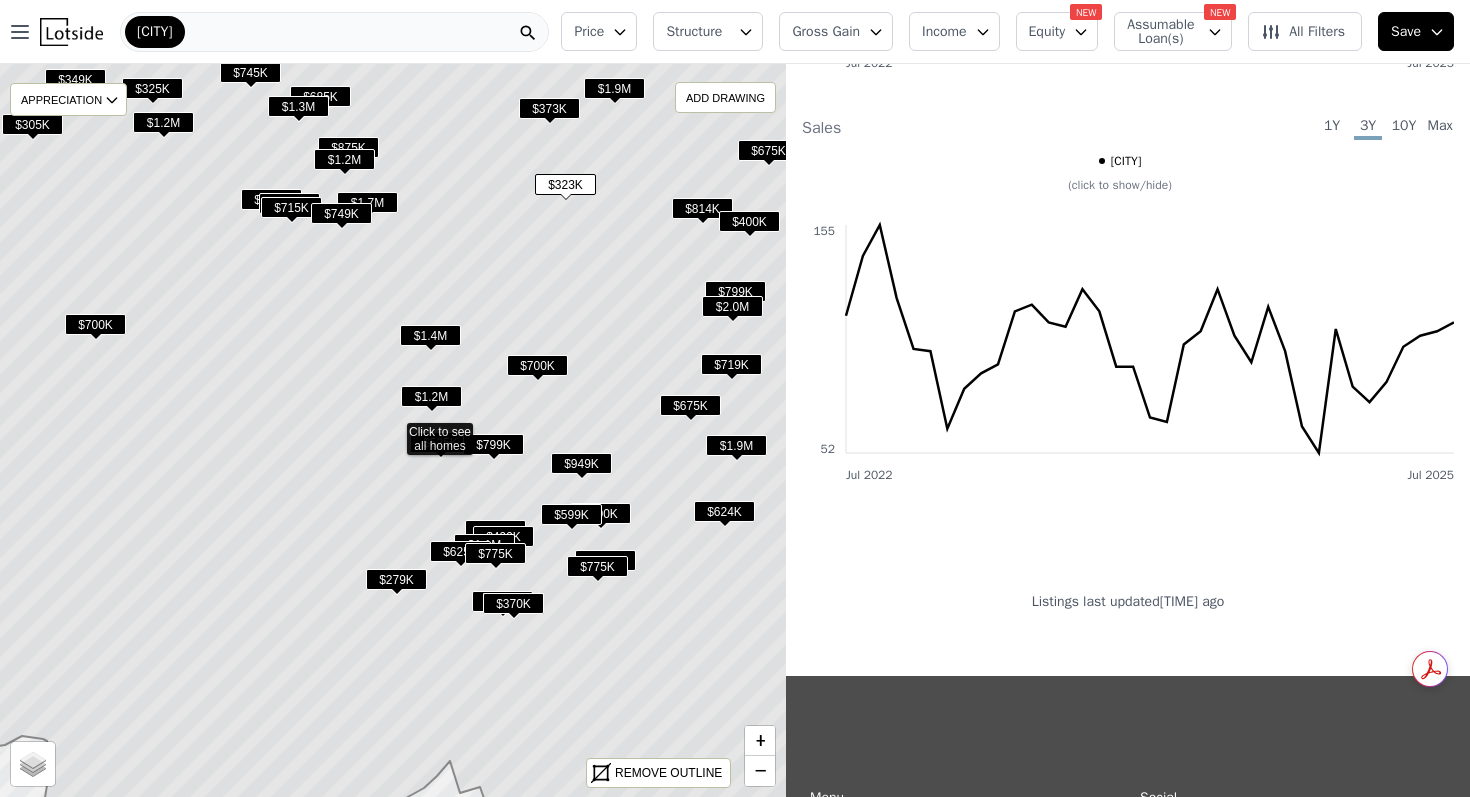 scroll, scrollTop: 1347, scrollLeft: 0, axis: vertical 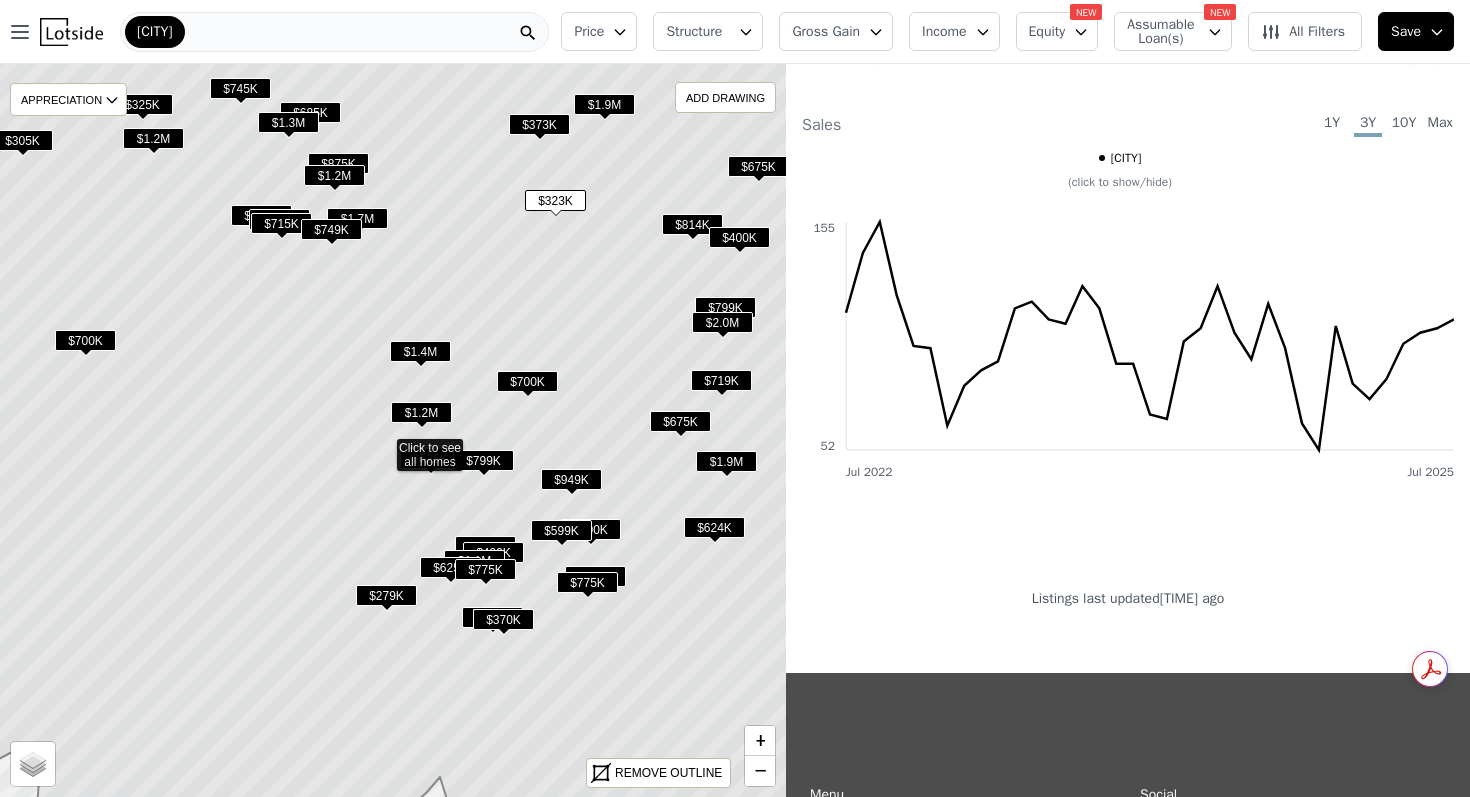 drag, startPoint x: 600, startPoint y: 166, endPoint x: 537, endPoint y: 284, distance: 133.76472 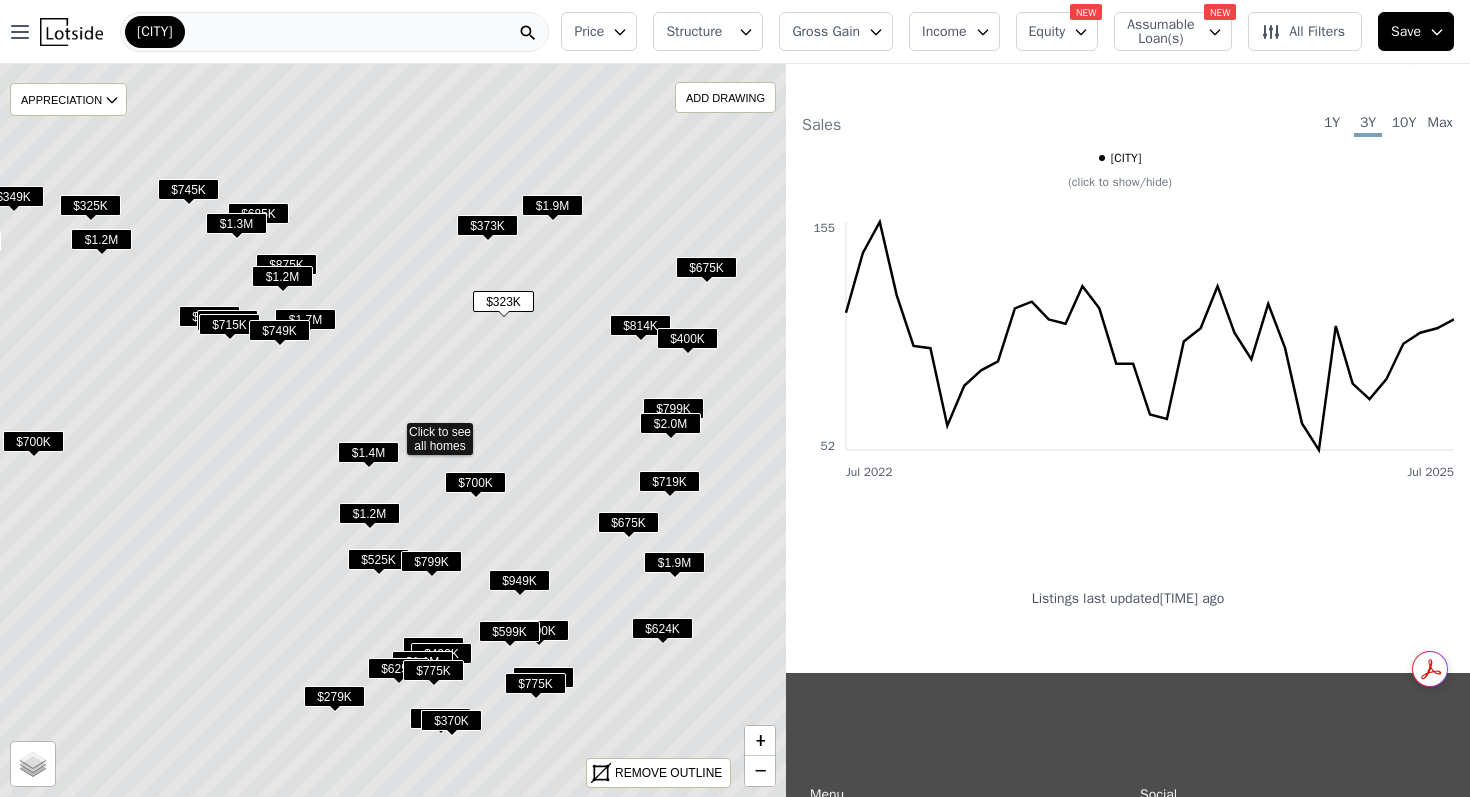 scroll, scrollTop: 3184, scrollLeft: 0, axis: vertical 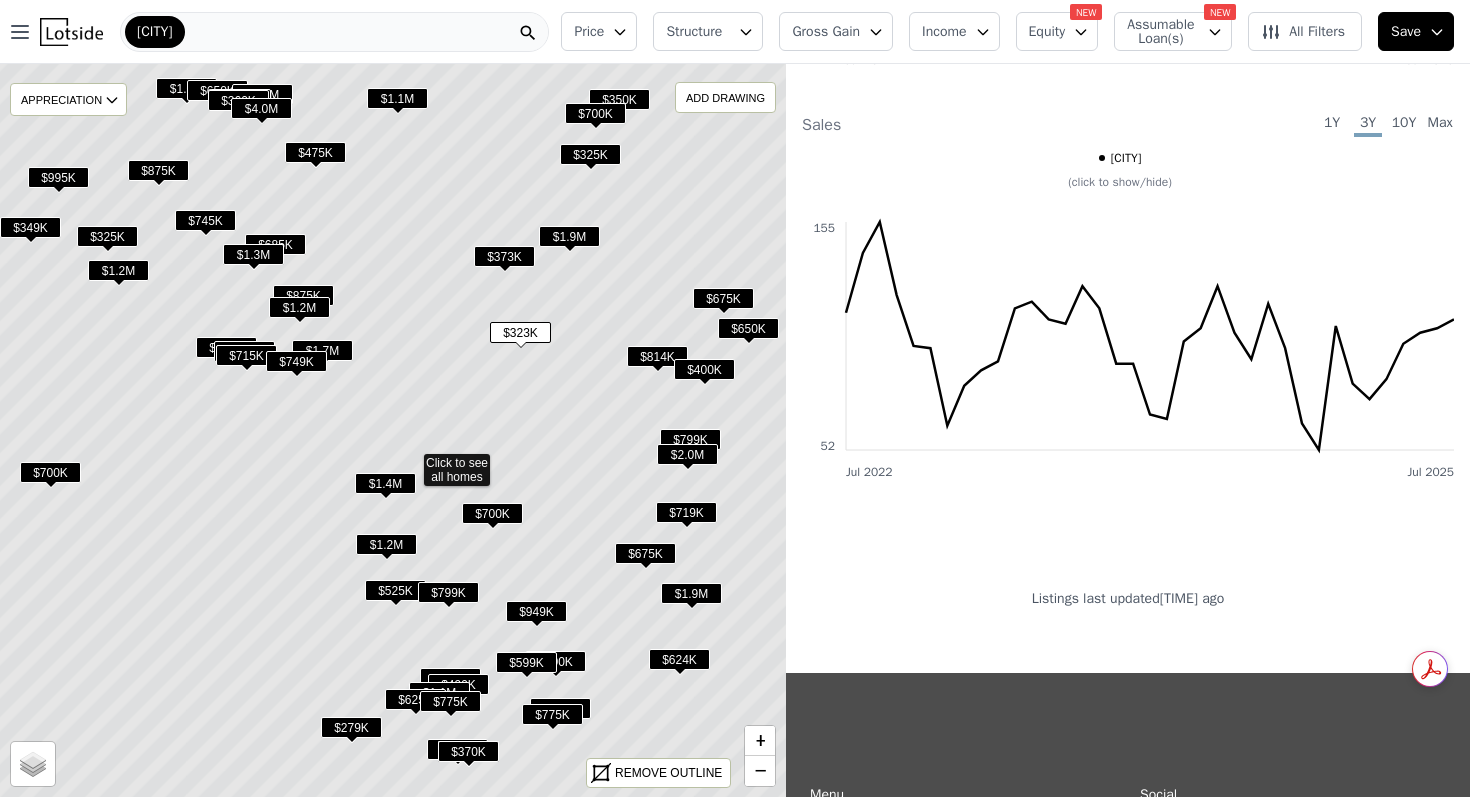 drag, startPoint x: 417, startPoint y: 251, endPoint x: 569, endPoint y: 372, distance: 194.28073 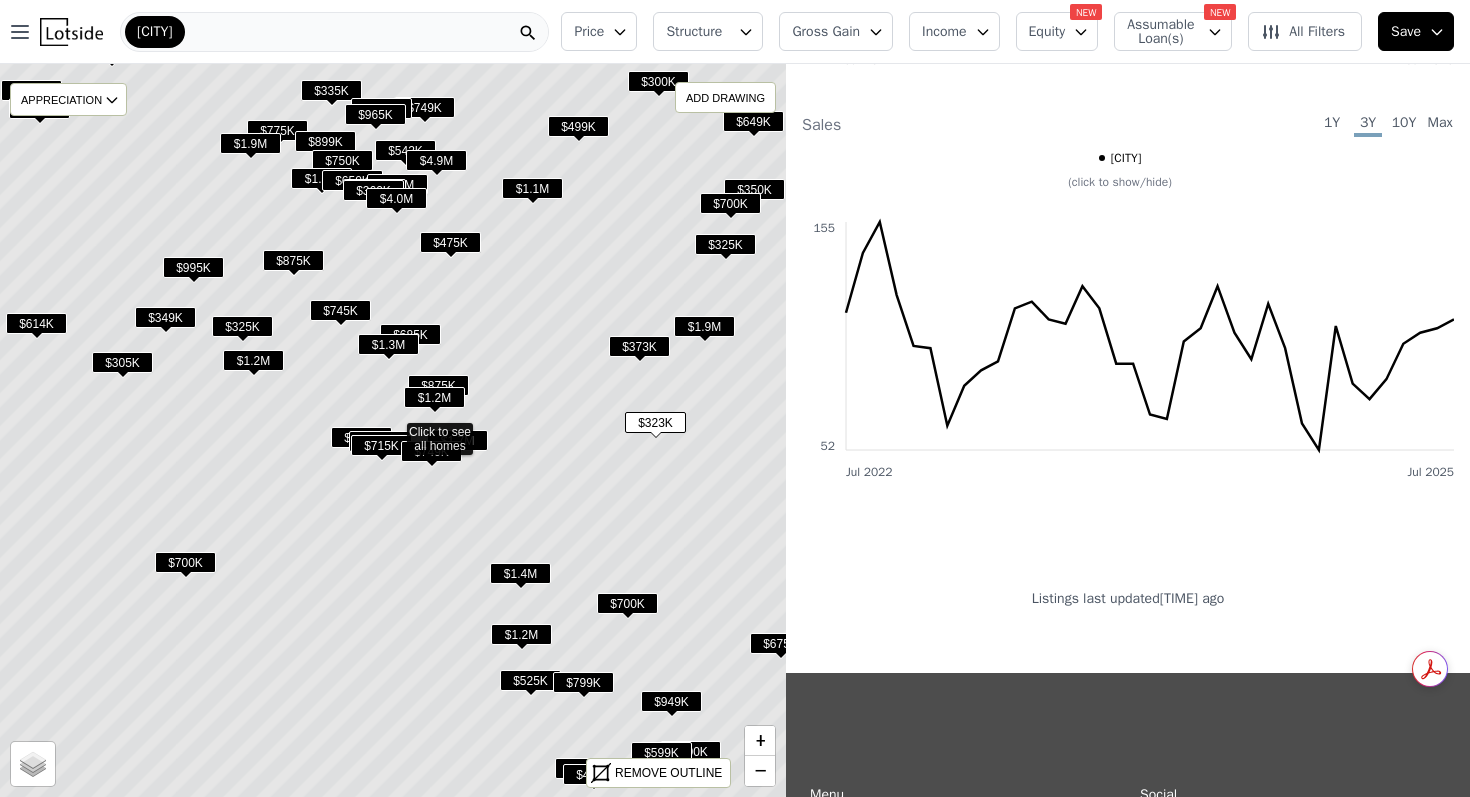 click on "$325K" at bounding box center (242, 326) 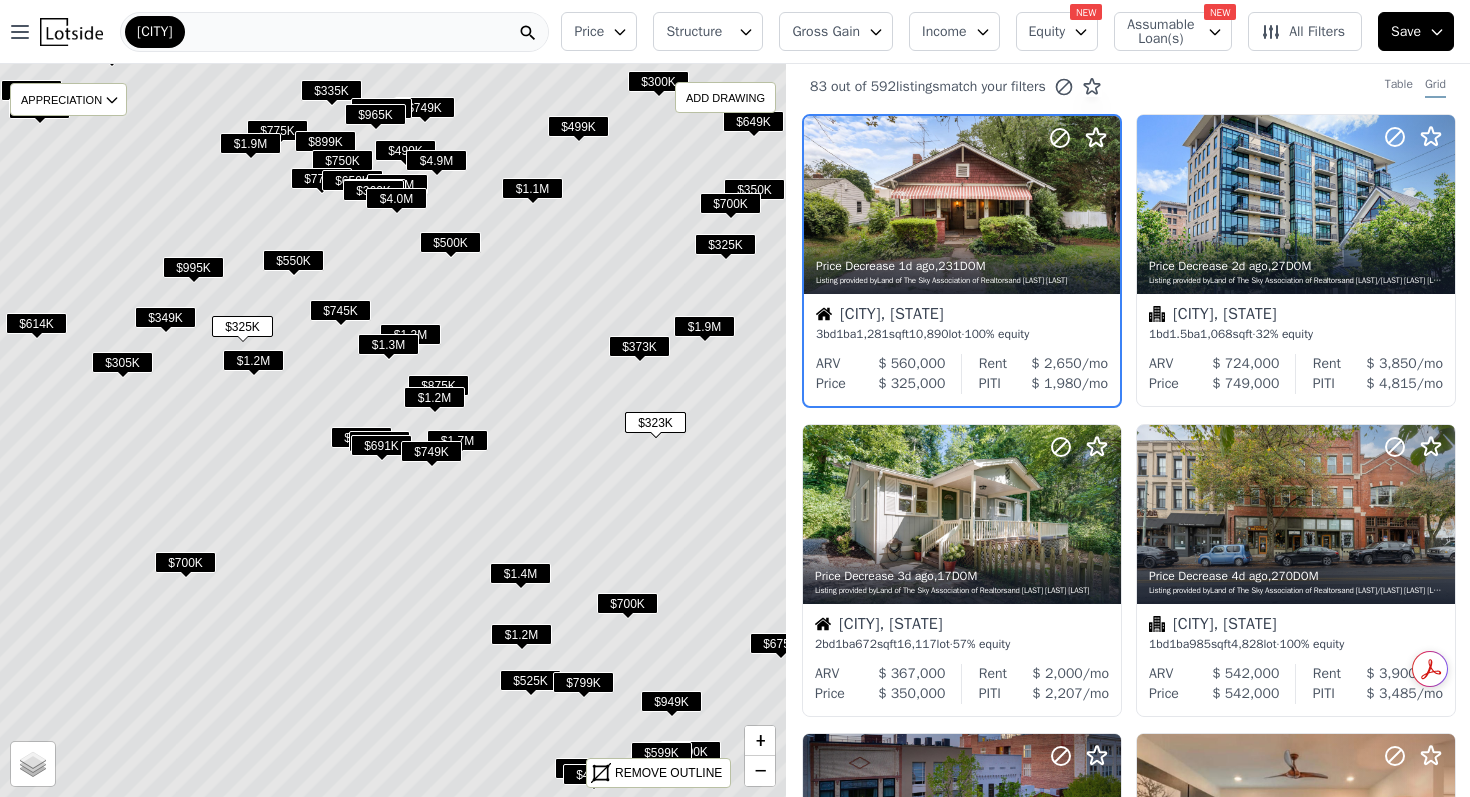 scroll, scrollTop: 0, scrollLeft: 0, axis: both 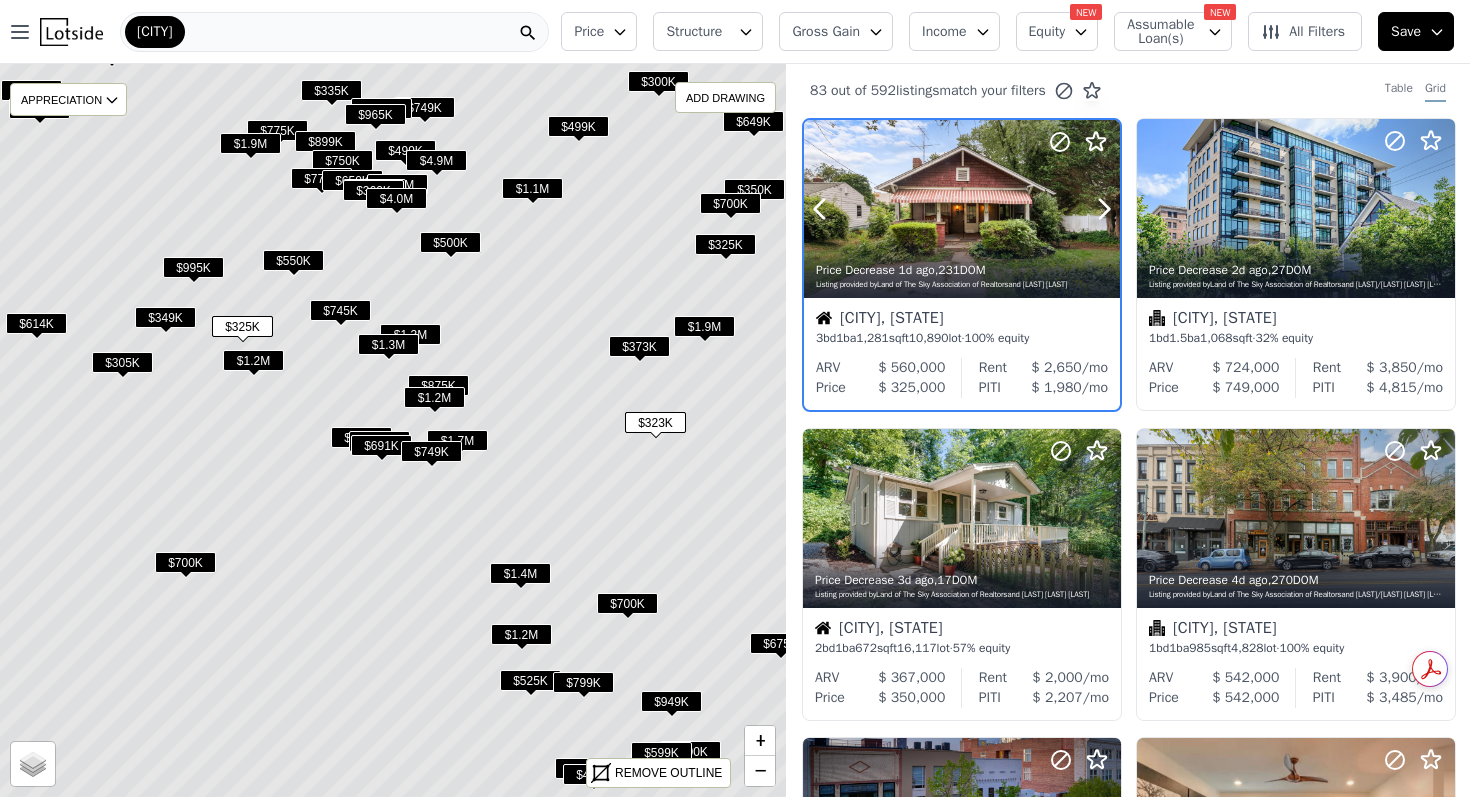 click at bounding box center [962, 209] 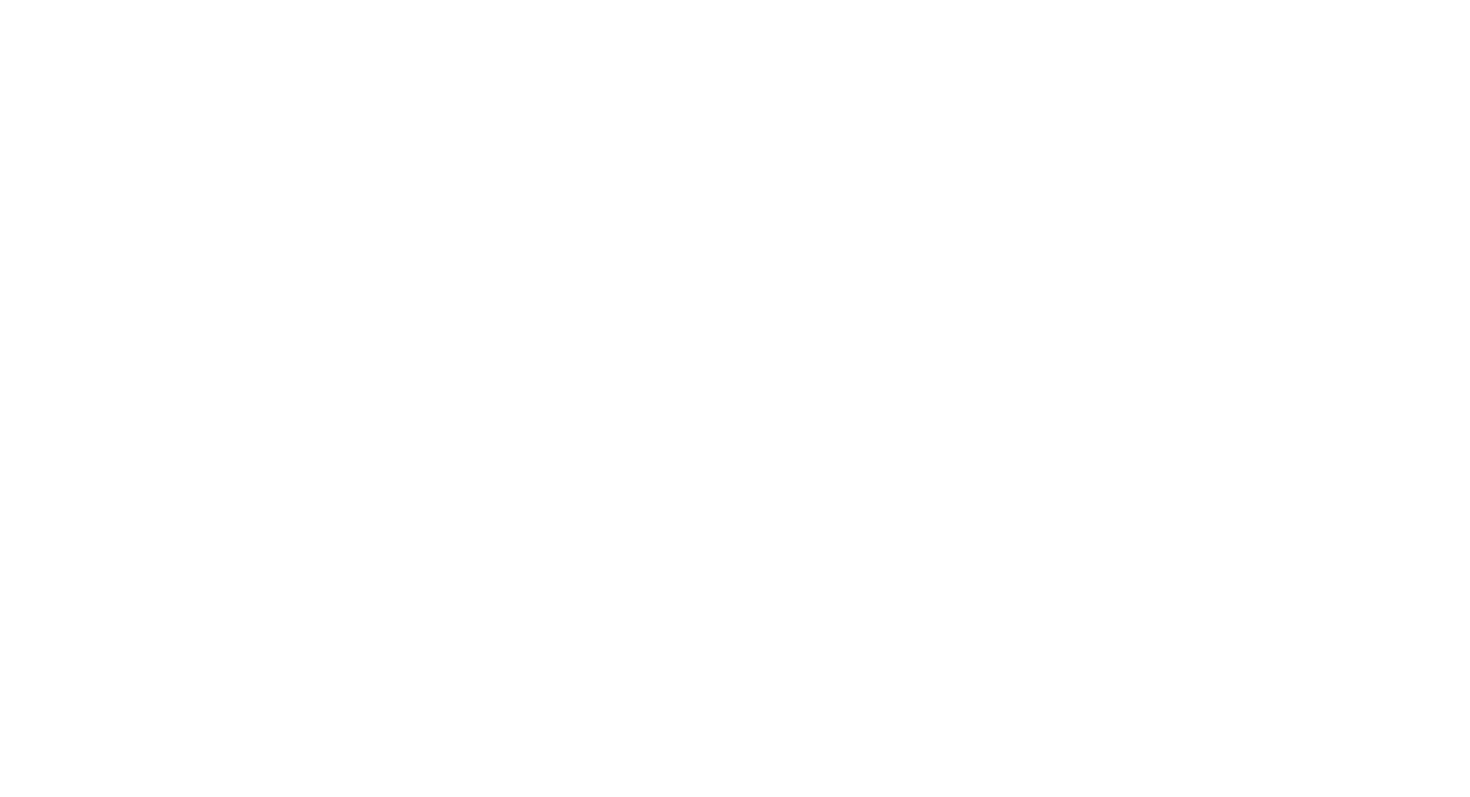 scroll, scrollTop: 0, scrollLeft: 0, axis: both 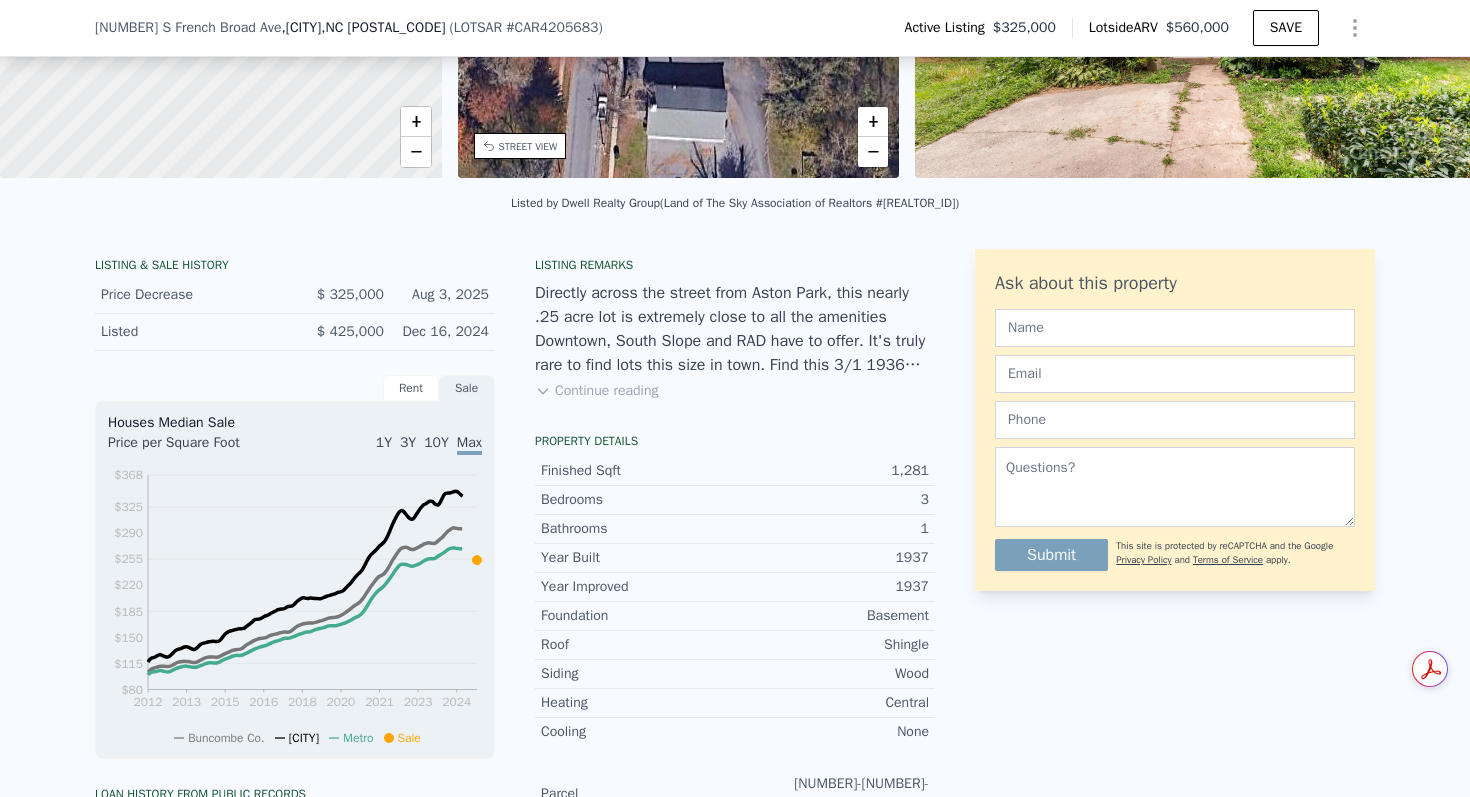 click on "Continue reading" at bounding box center [596, 391] 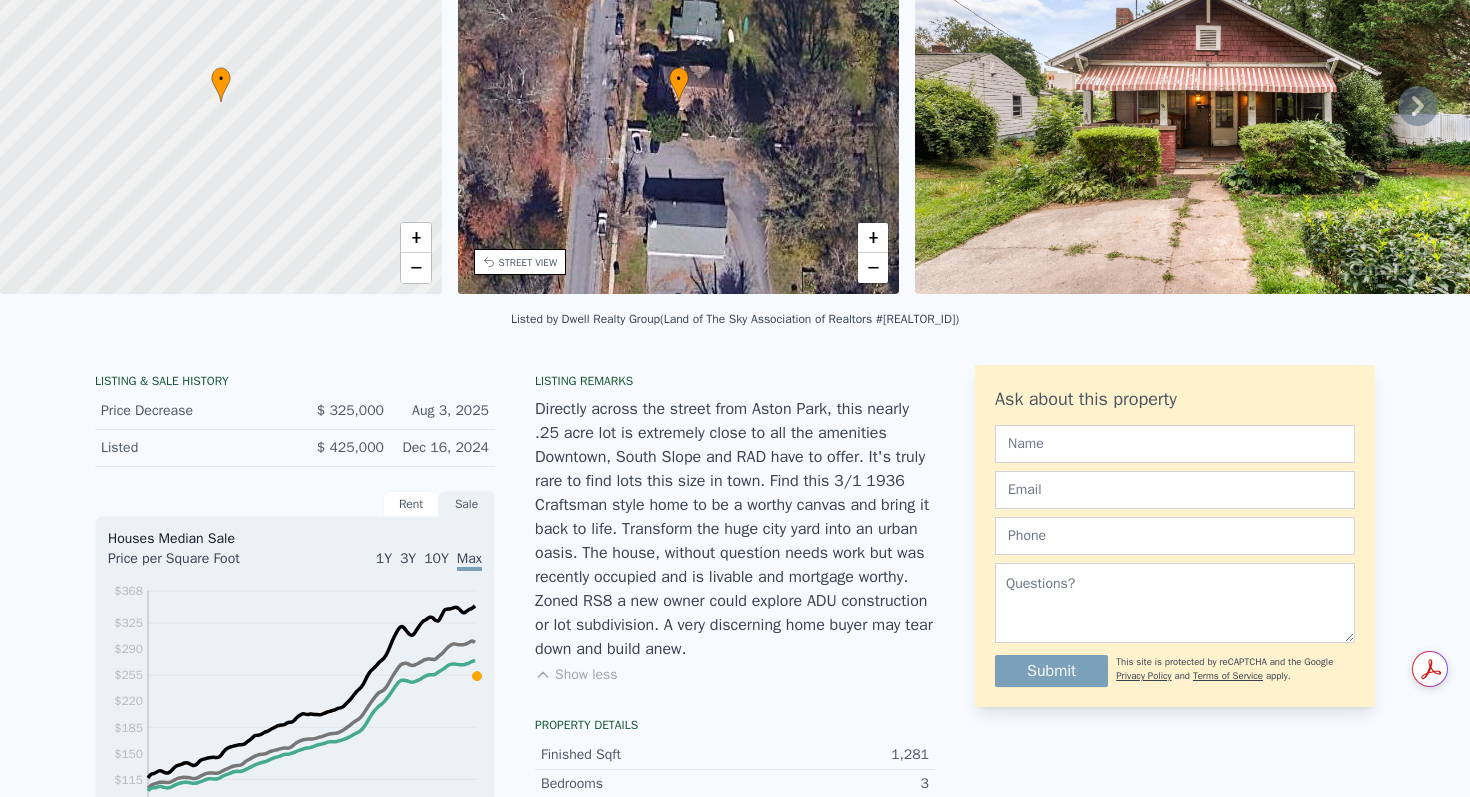 scroll, scrollTop: 0, scrollLeft: 0, axis: both 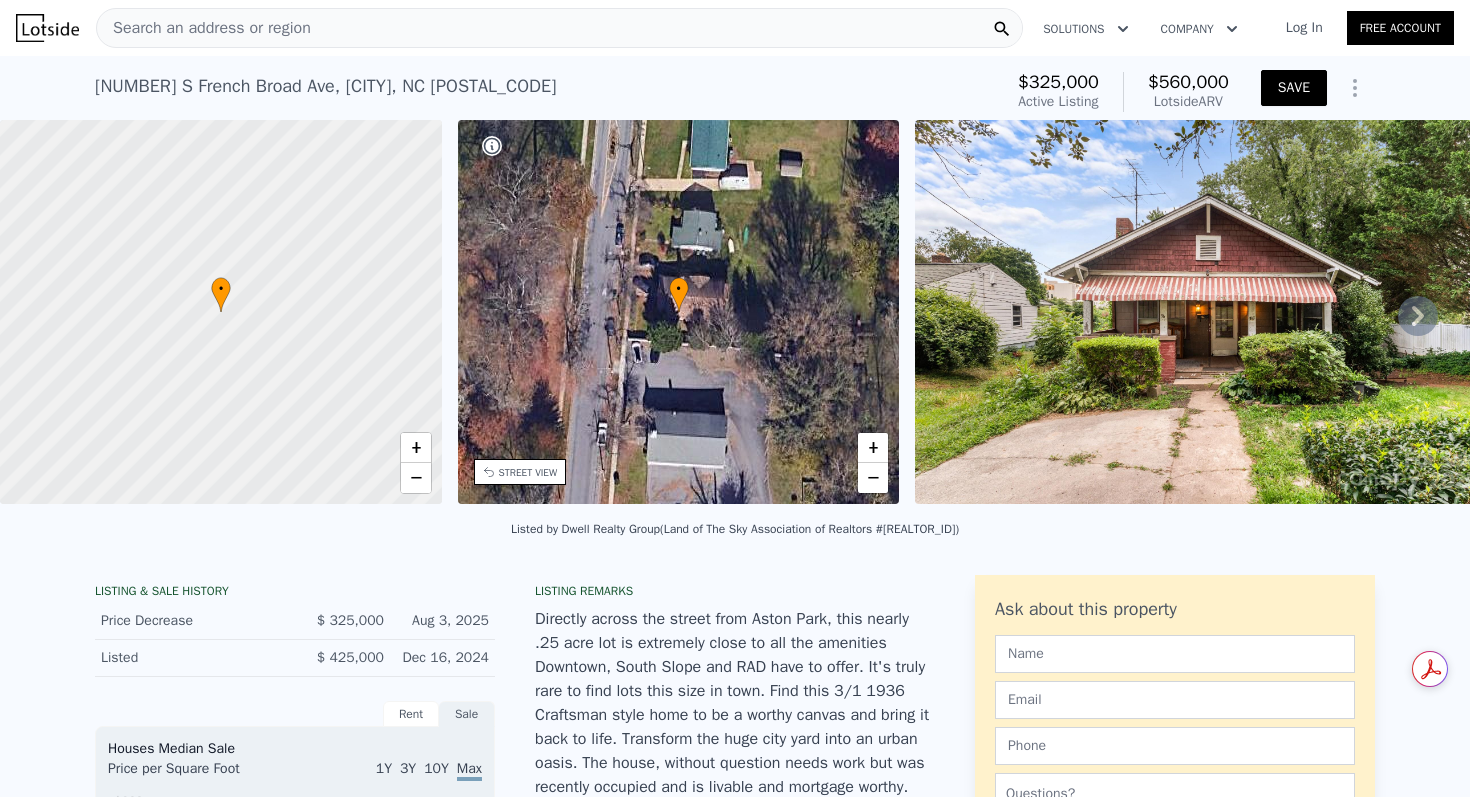 click on "SAVE" at bounding box center (1294, 88) 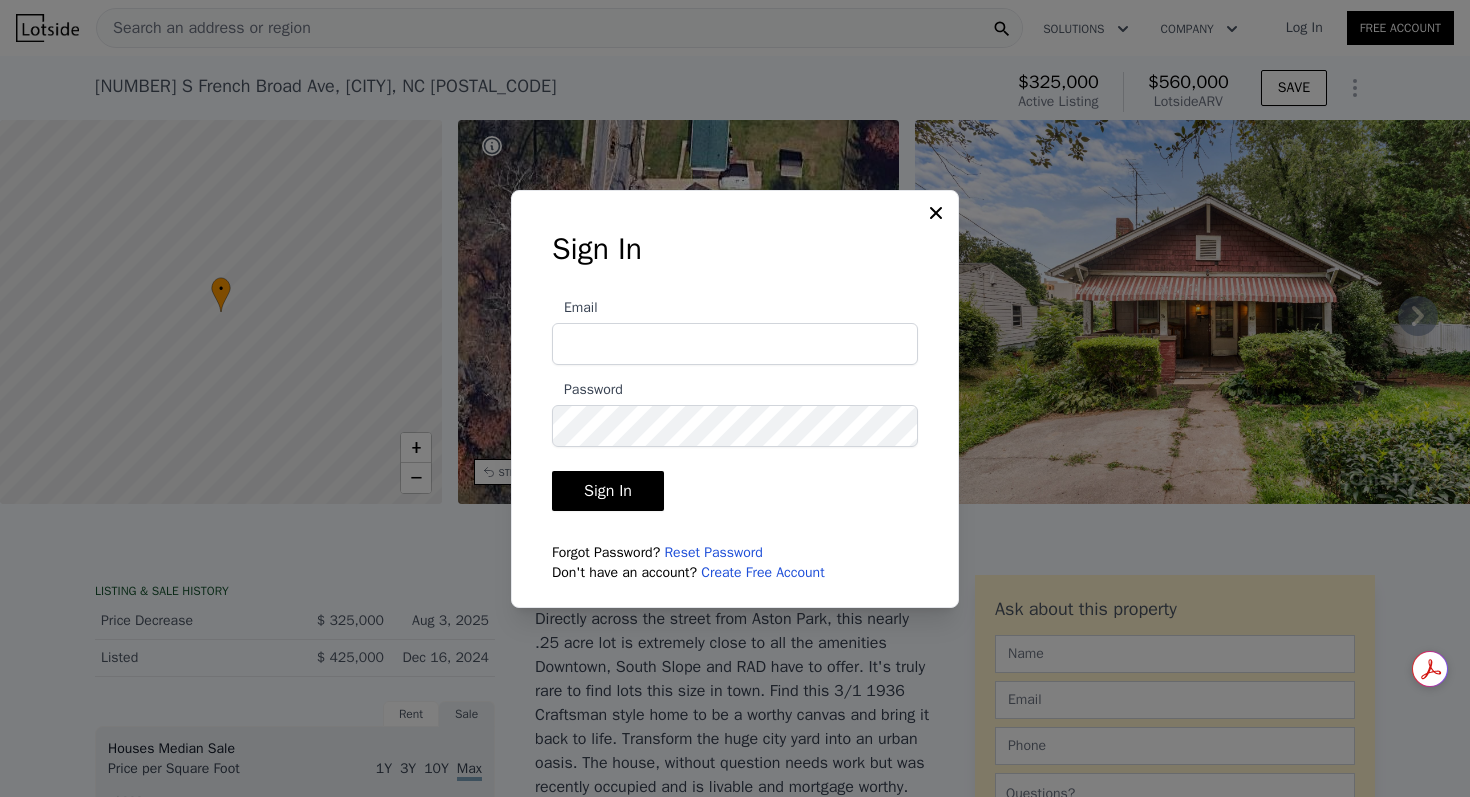 click 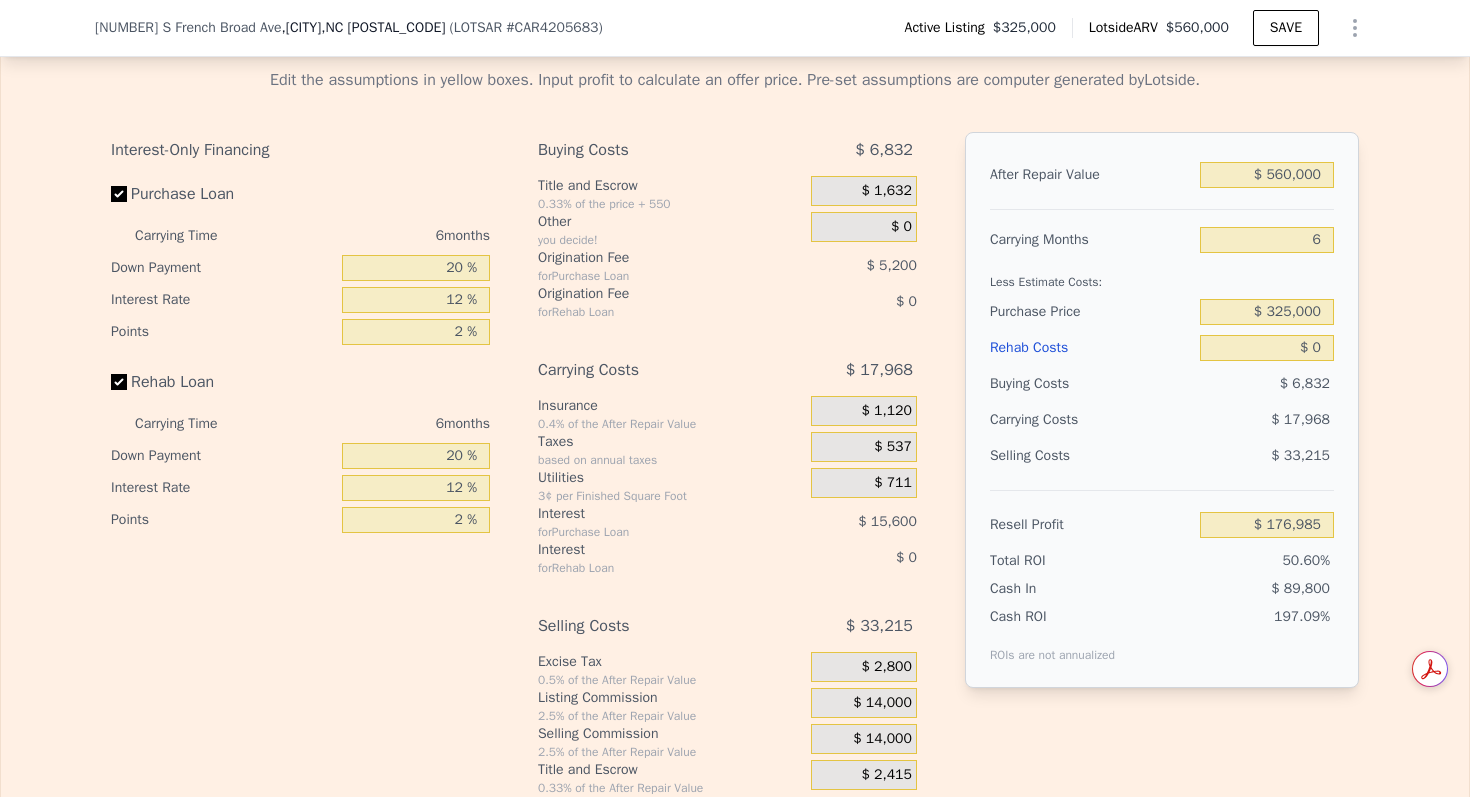 scroll, scrollTop: 3090, scrollLeft: 0, axis: vertical 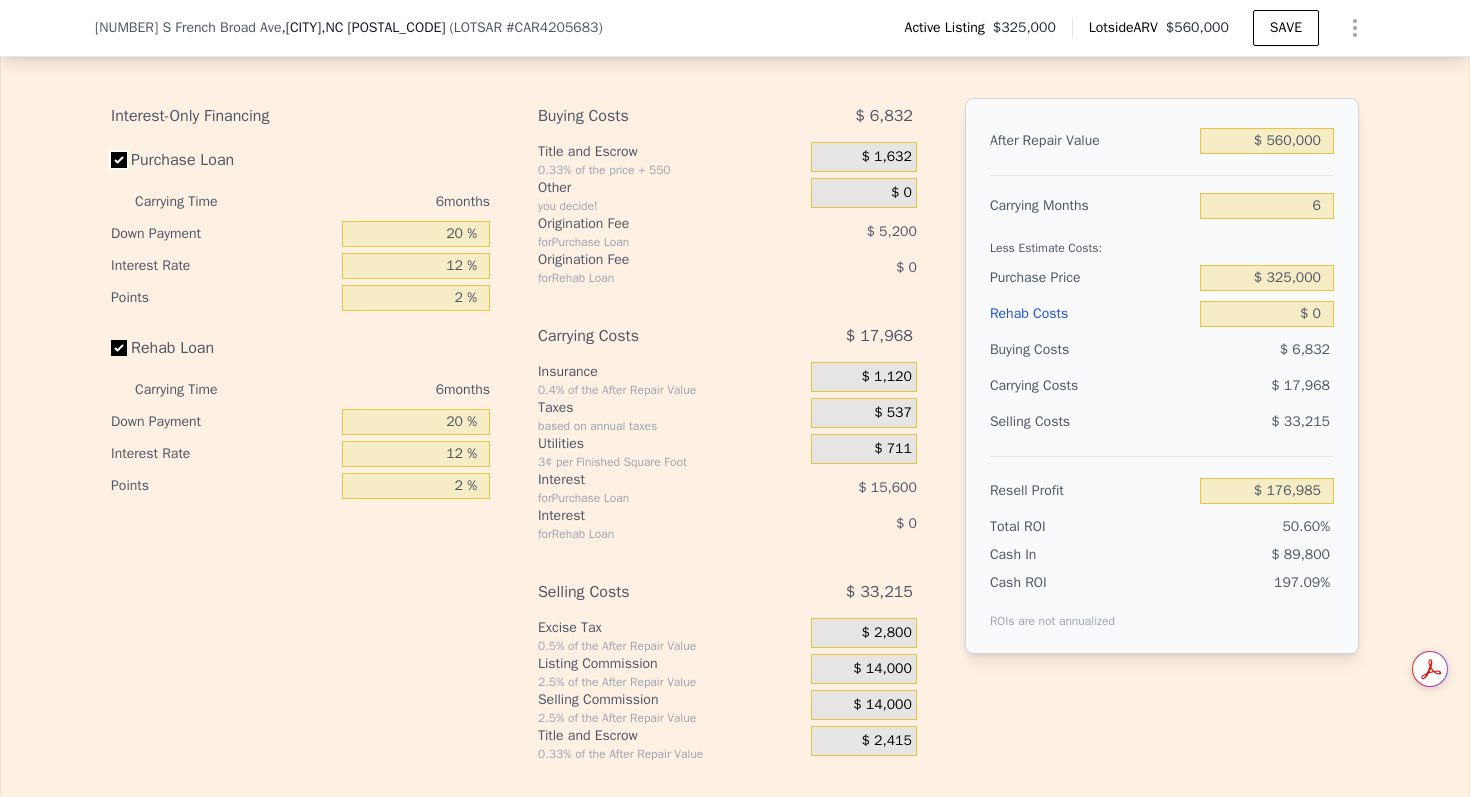 click on "Purchase Loan" at bounding box center (119, 160) 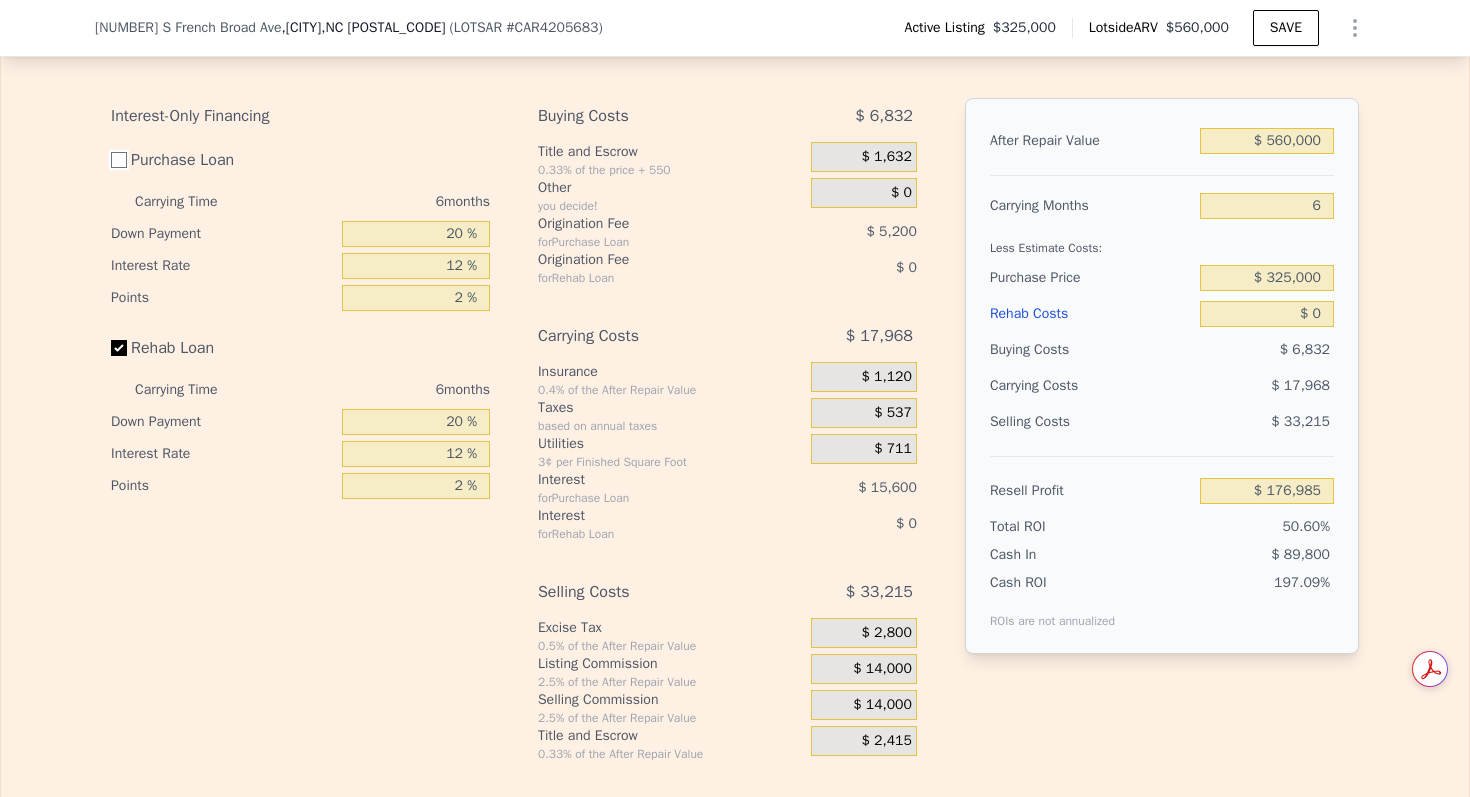 checkbox on "false" 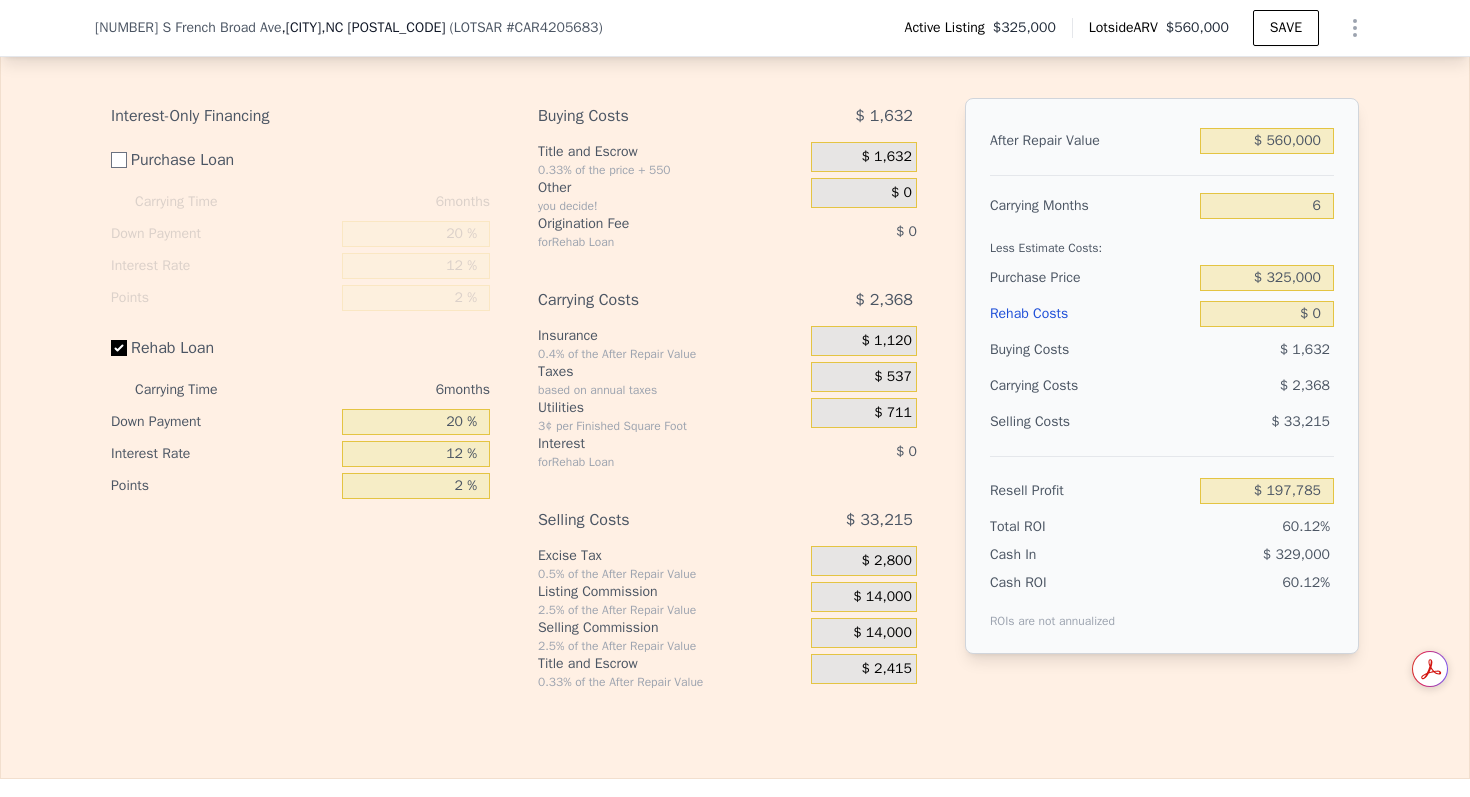click on "Rehab Loan" at bounding box center (222, 348) 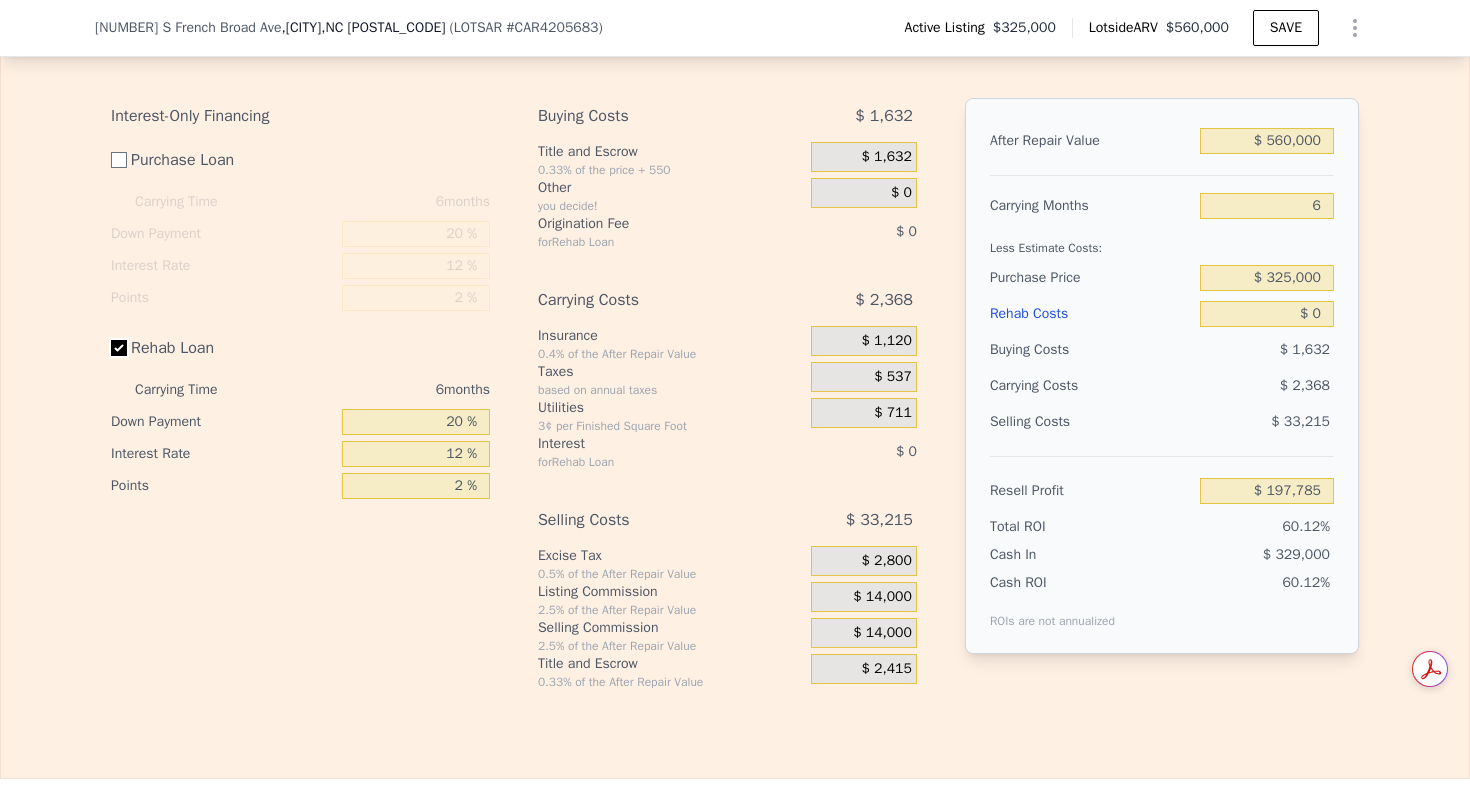click on "Rehab Loan" at bounding box center (119, 348) 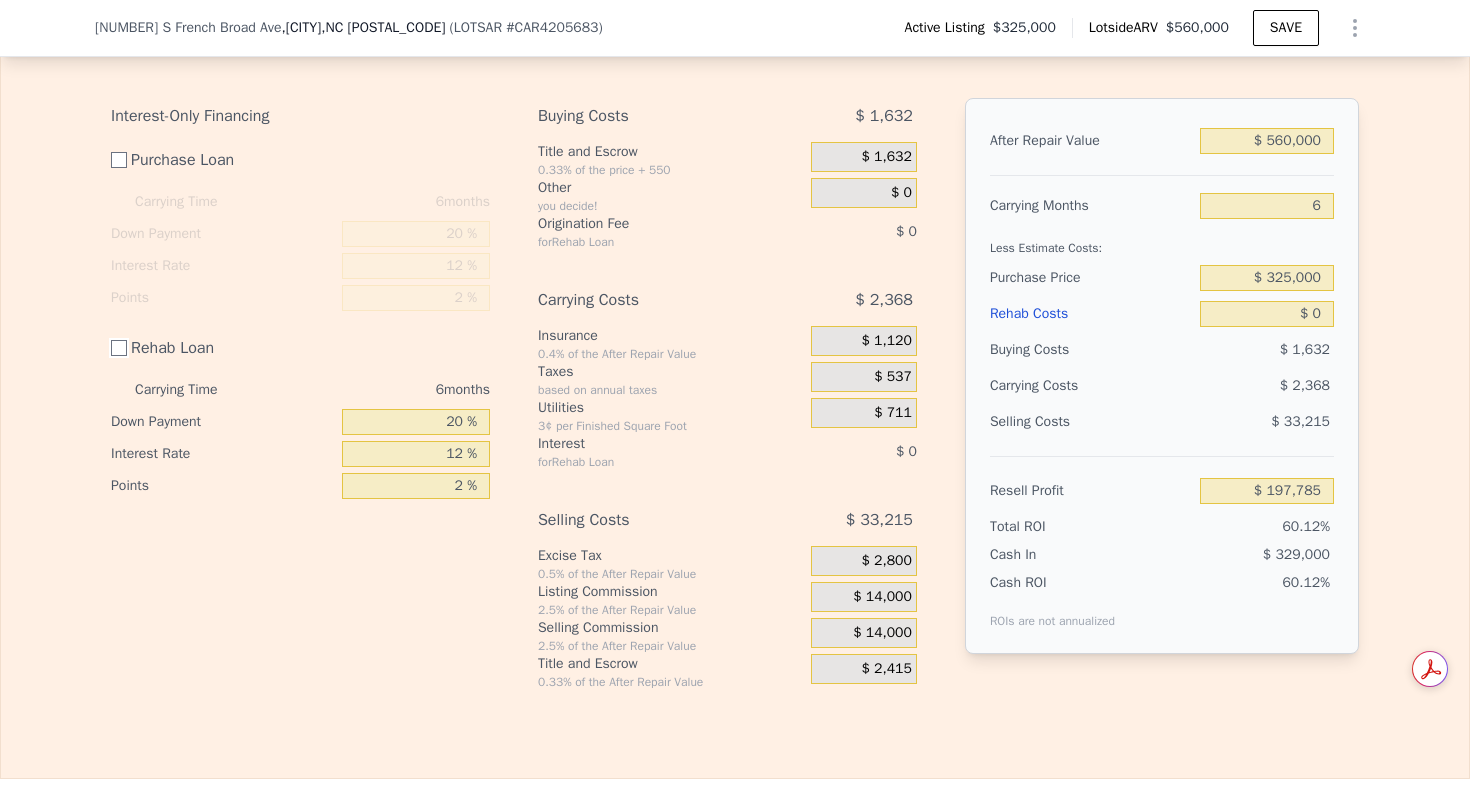 checkbox on "false" 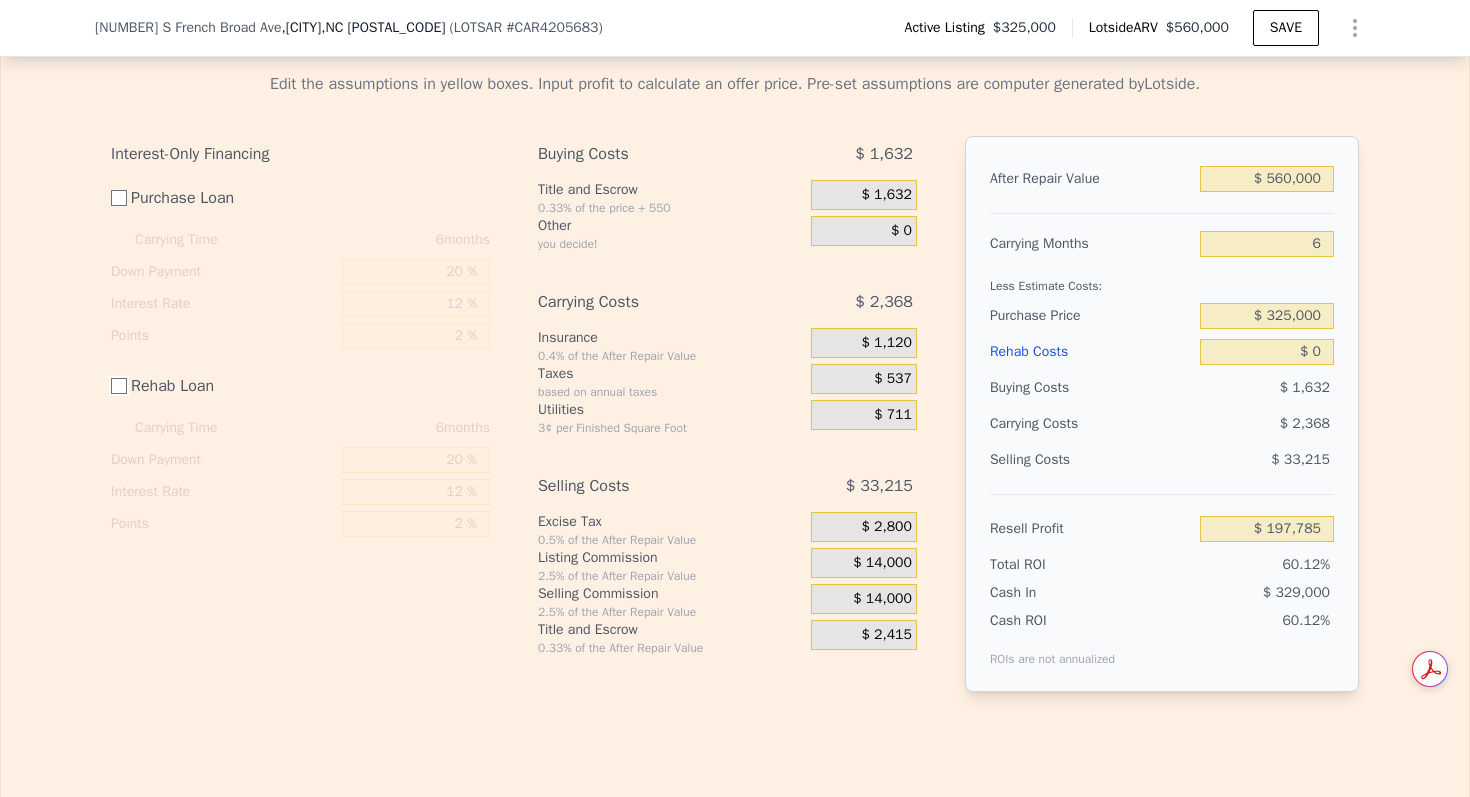 scroll, scrollTop: 3049, scrollLeft: 0, axis: vertical 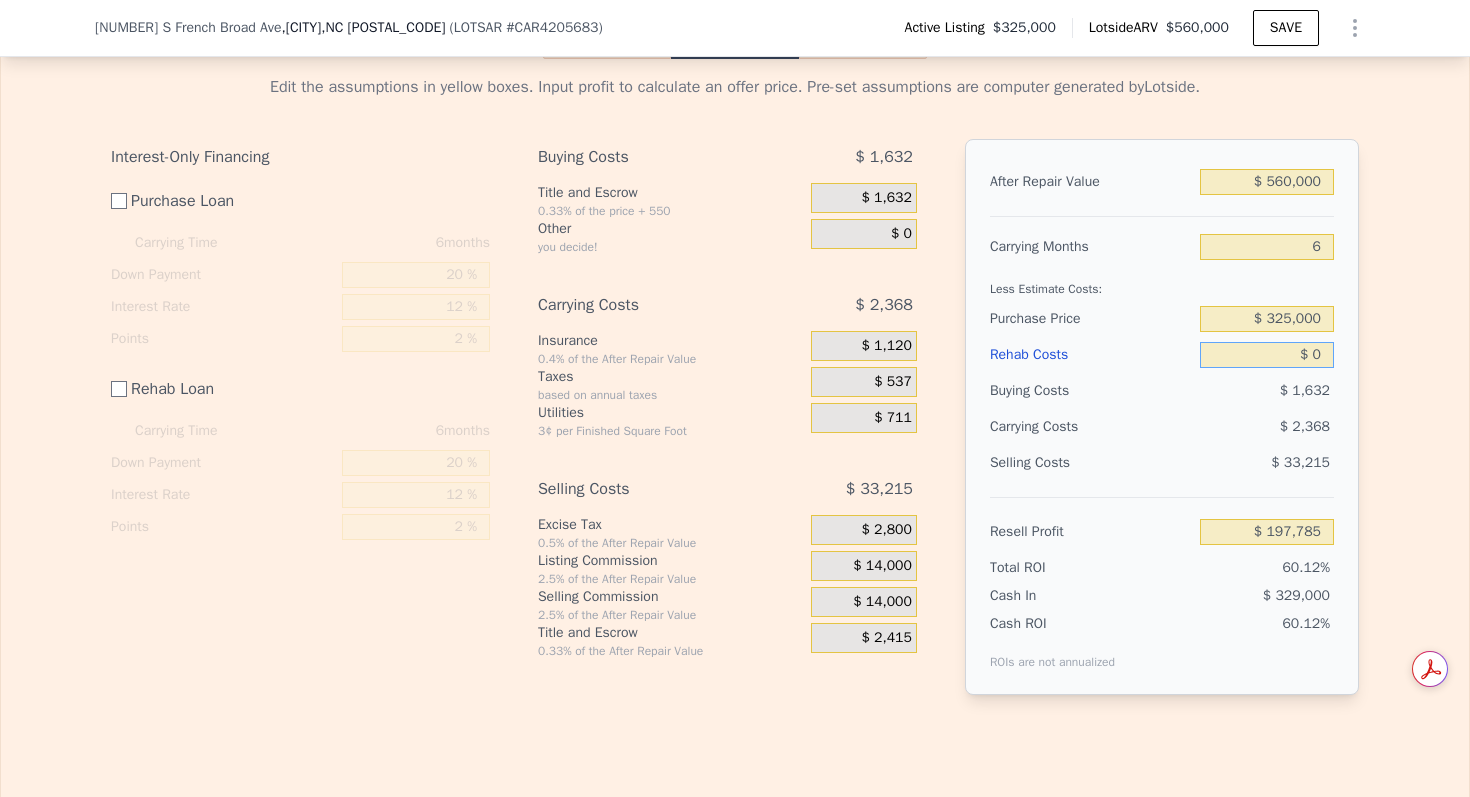 click on "$ 0" at bounding box center [1267, 355] 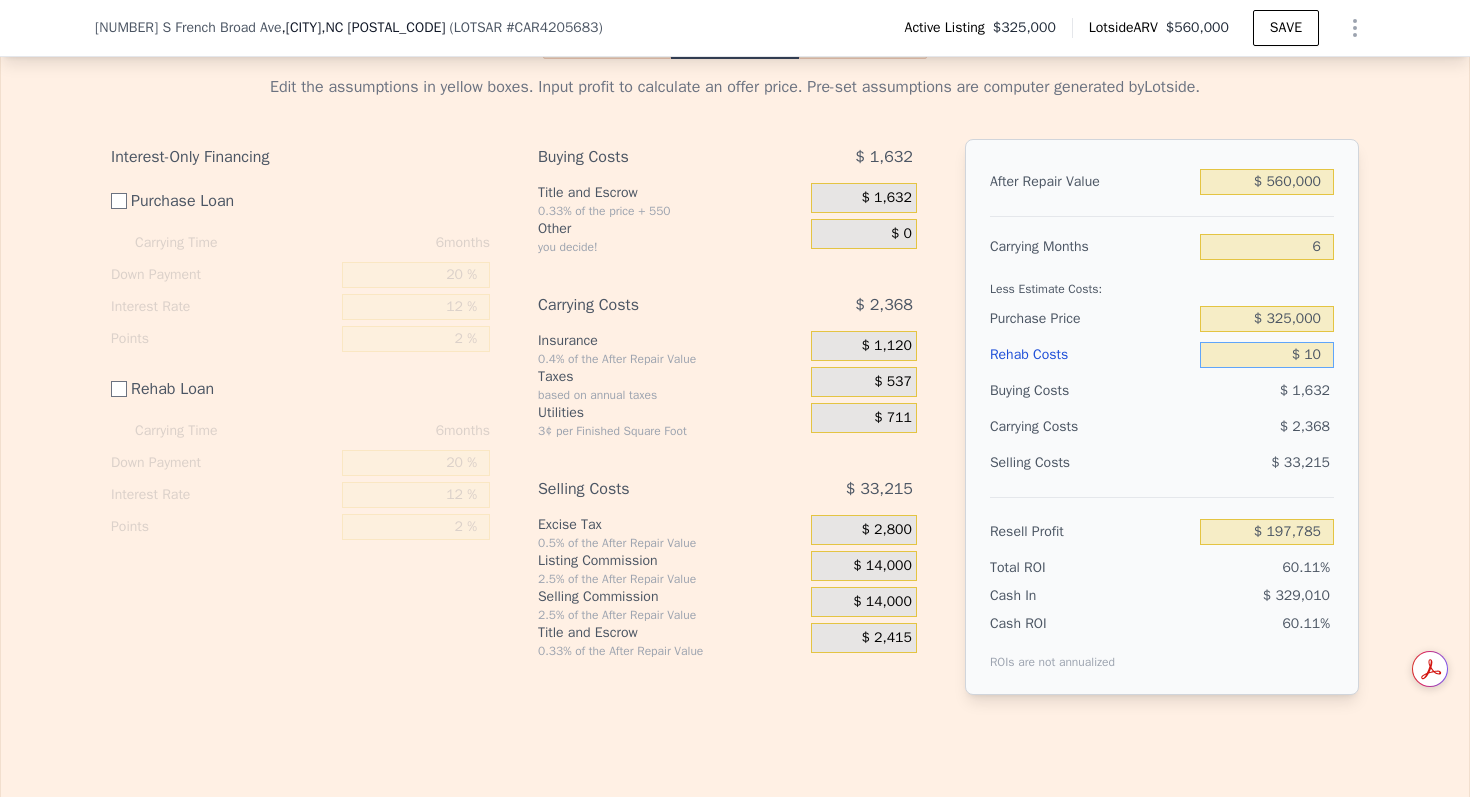 type on "$ 197,775" 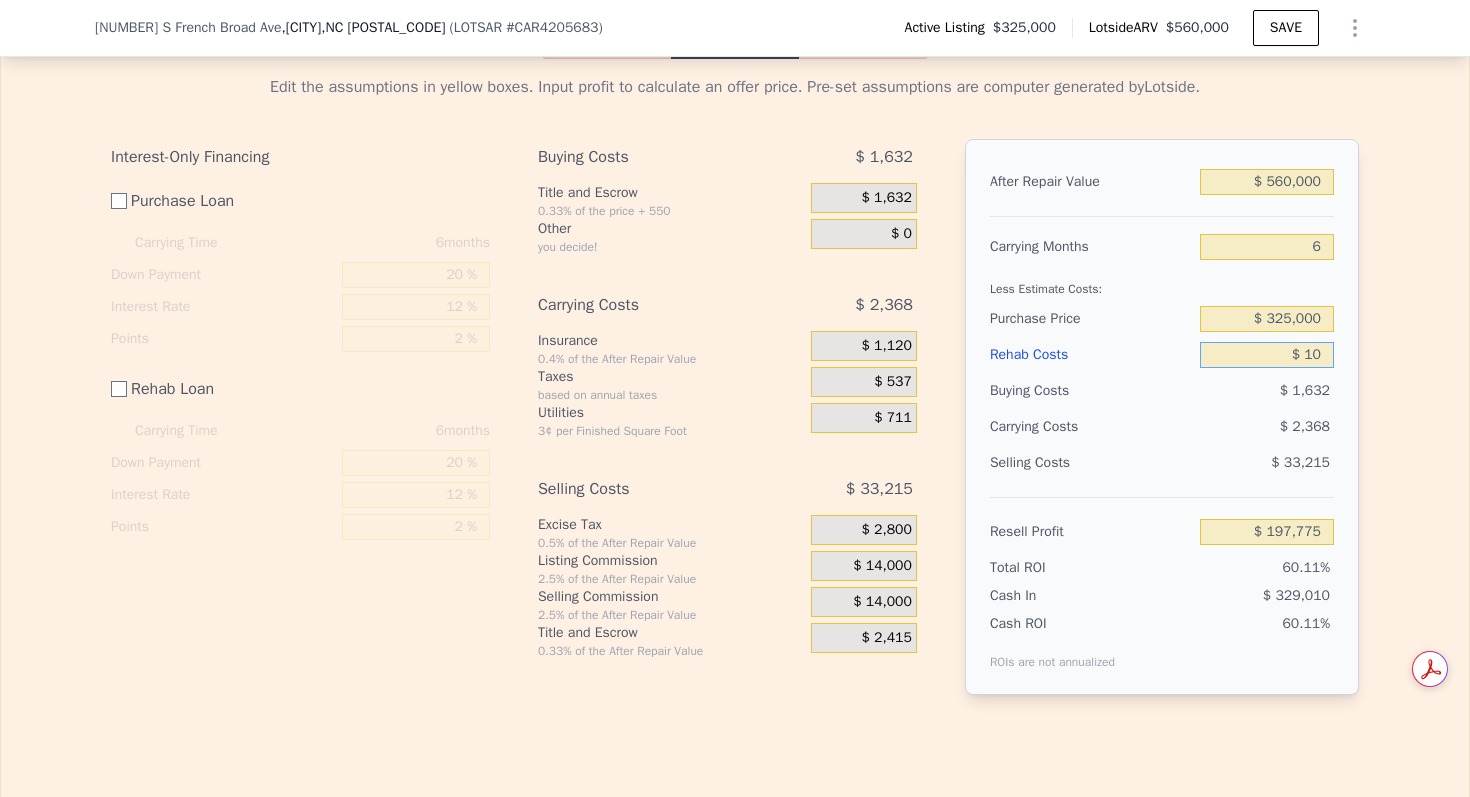 type on "$ 100" 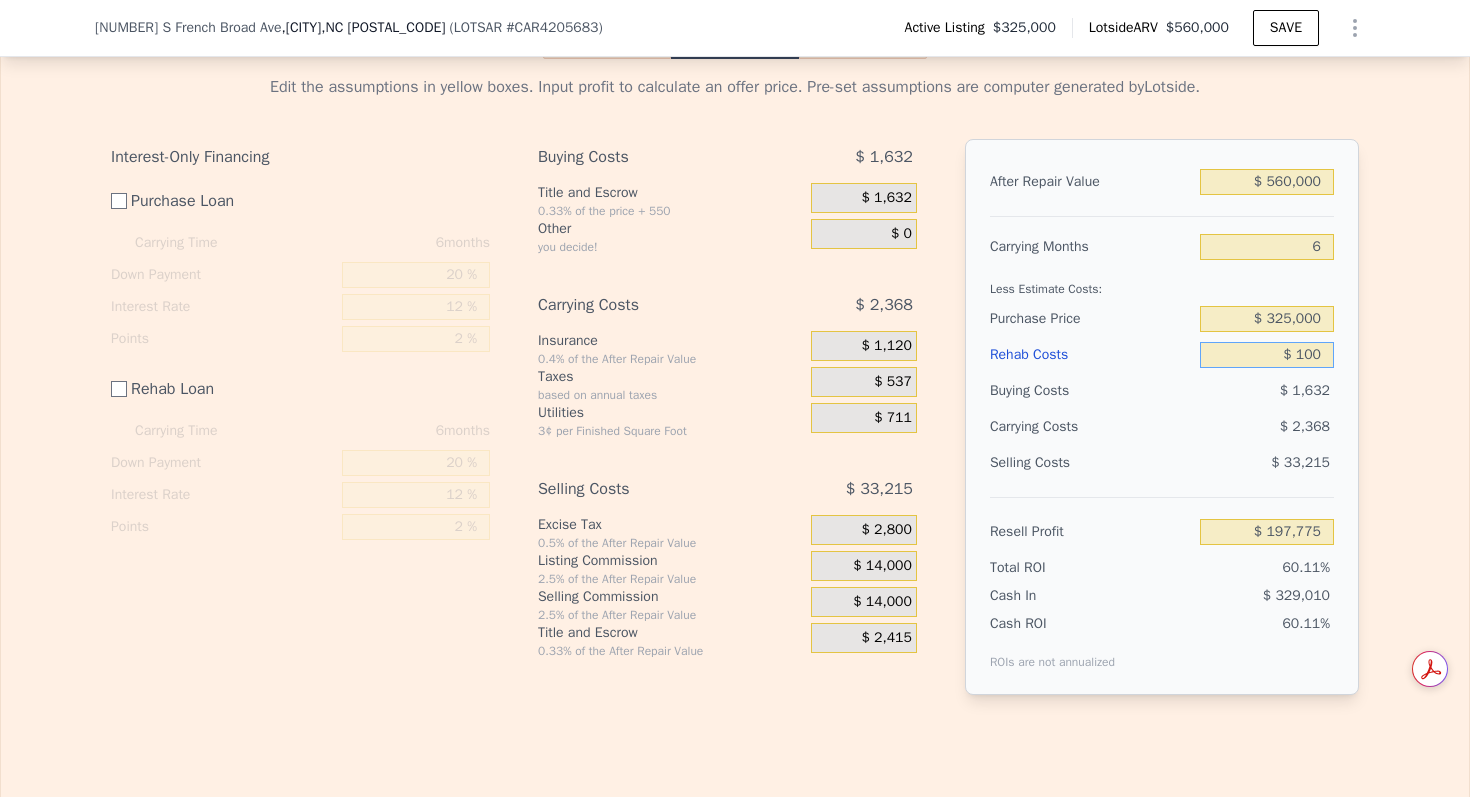 type on "$ 197,685" 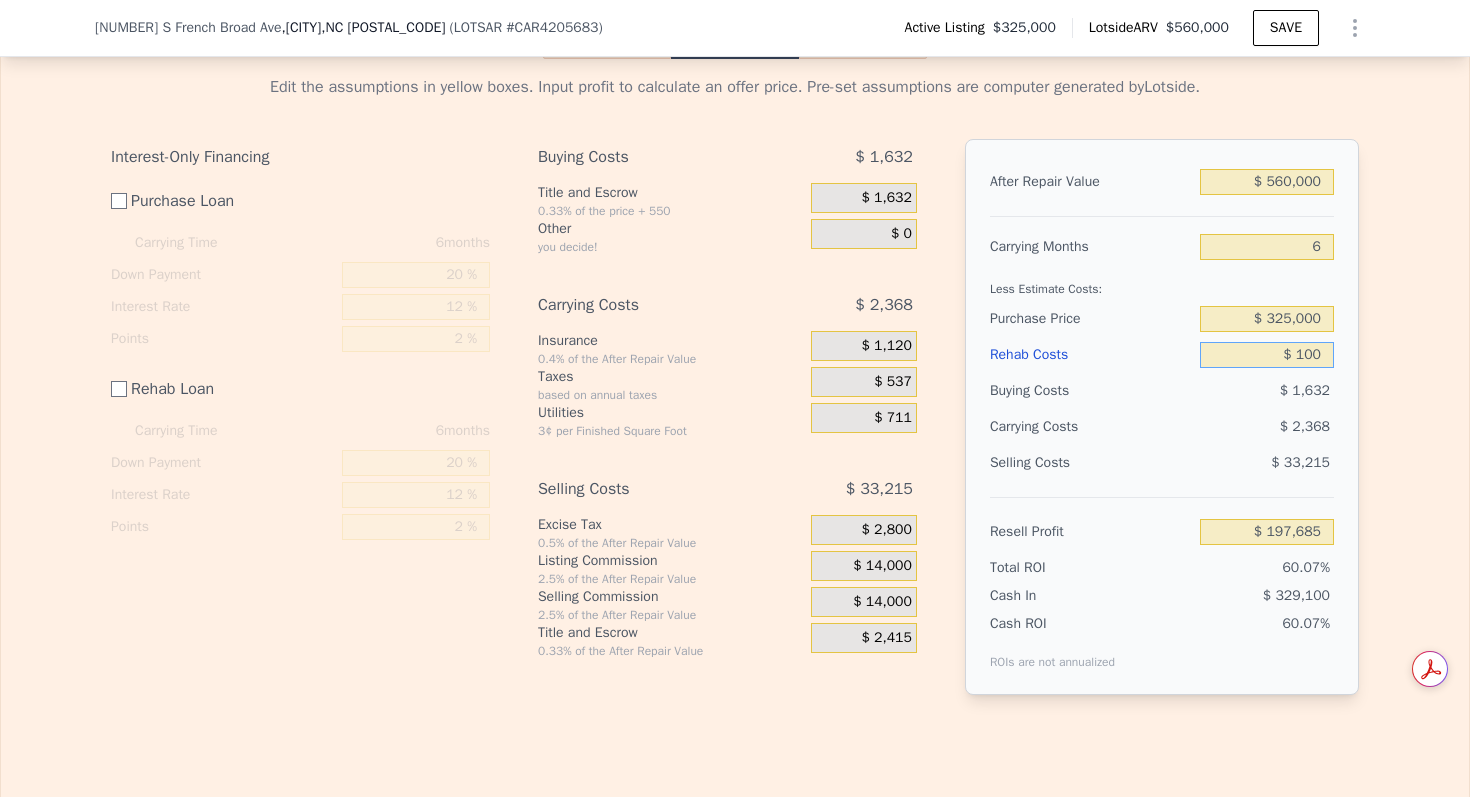type on "$ 1,000" 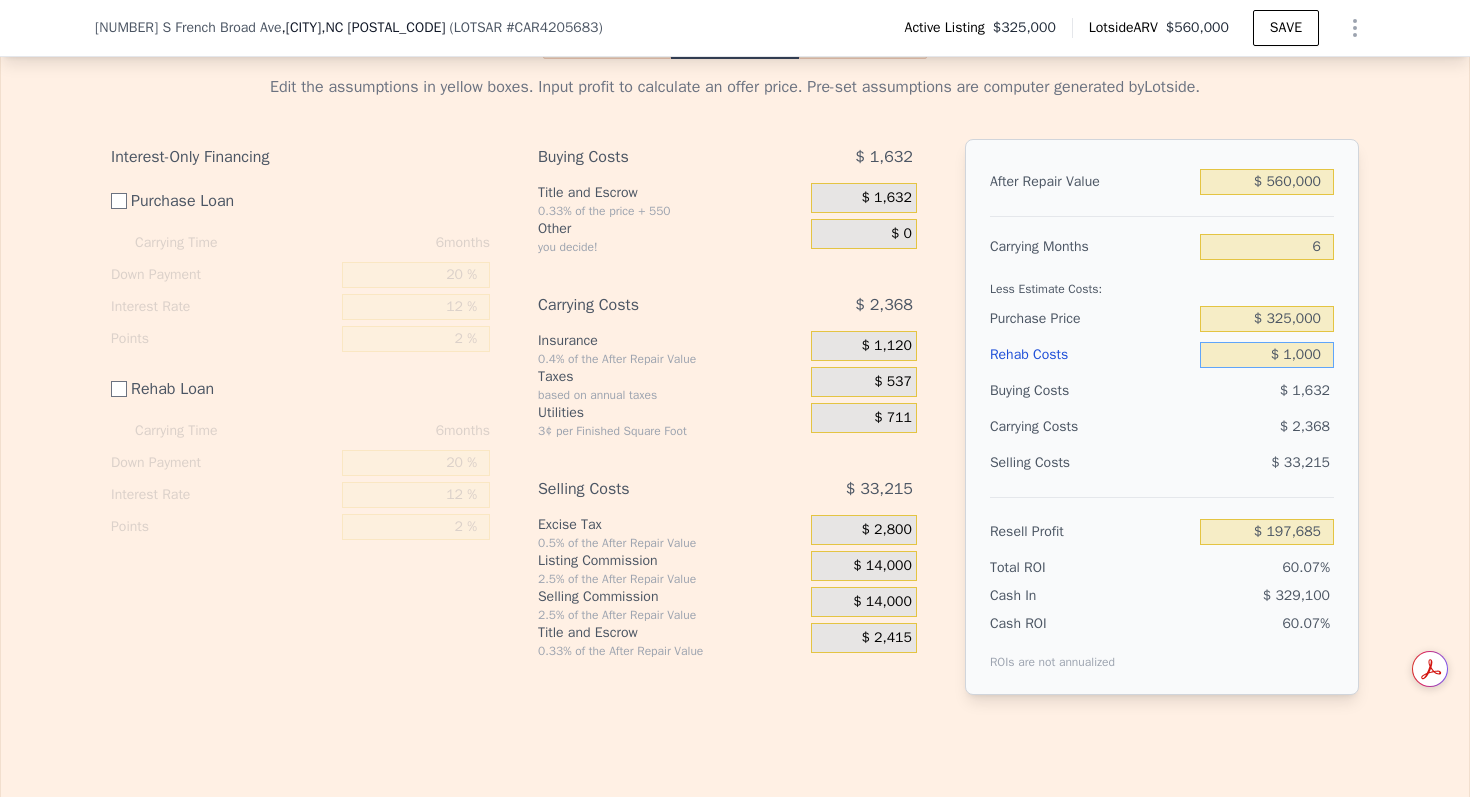 type on "$ 196,785" 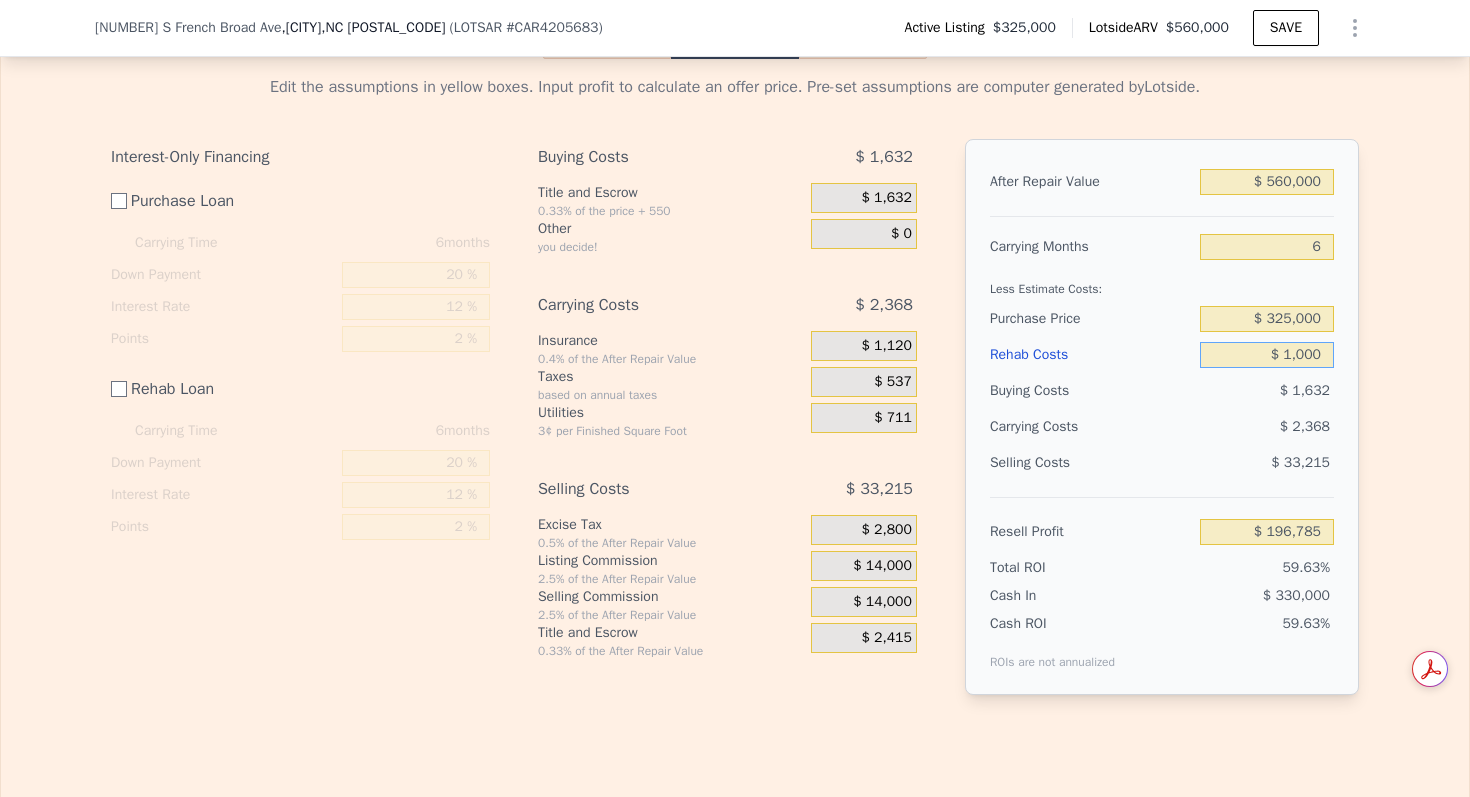 type on "$ 10,000" 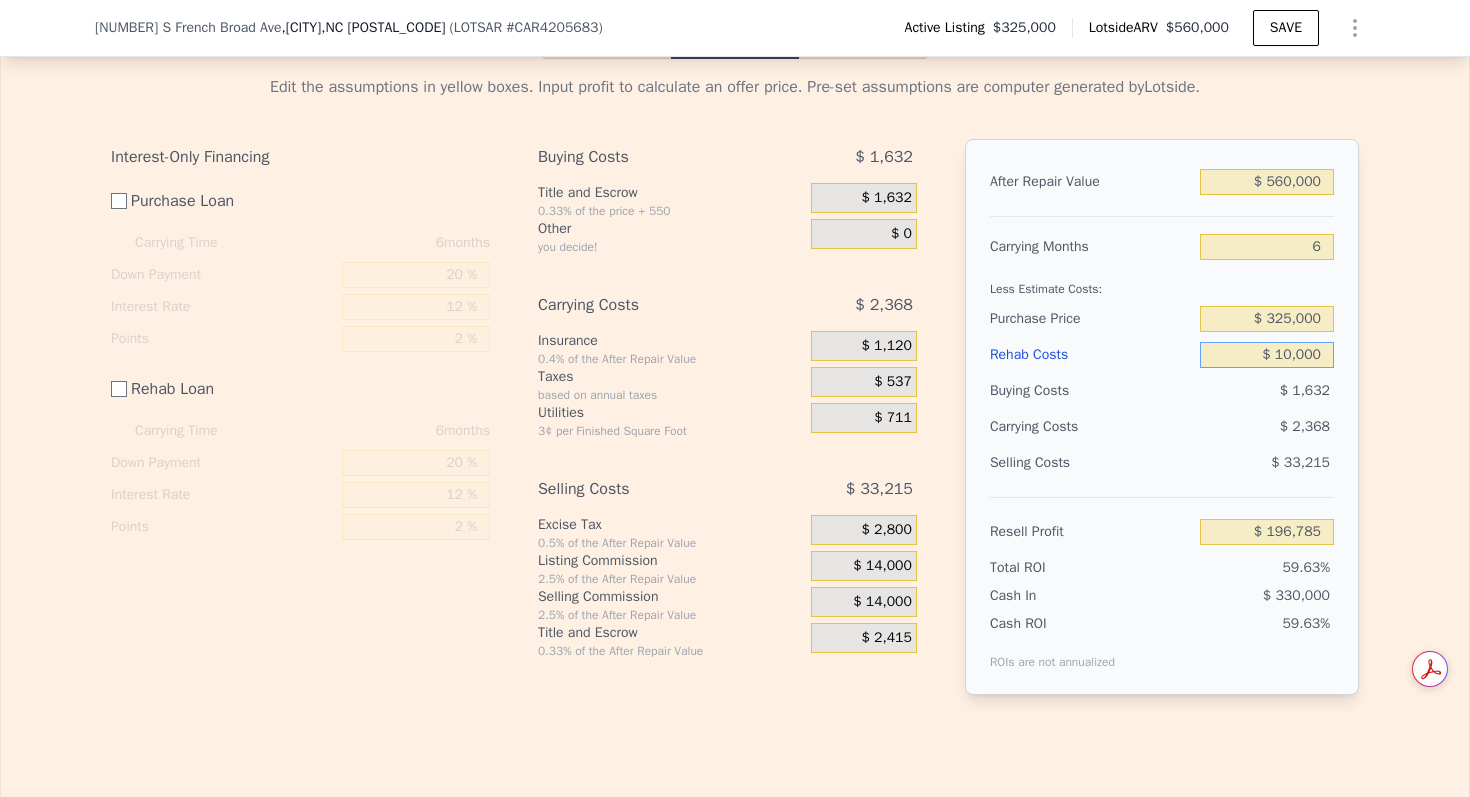 type on "$ 187,785" 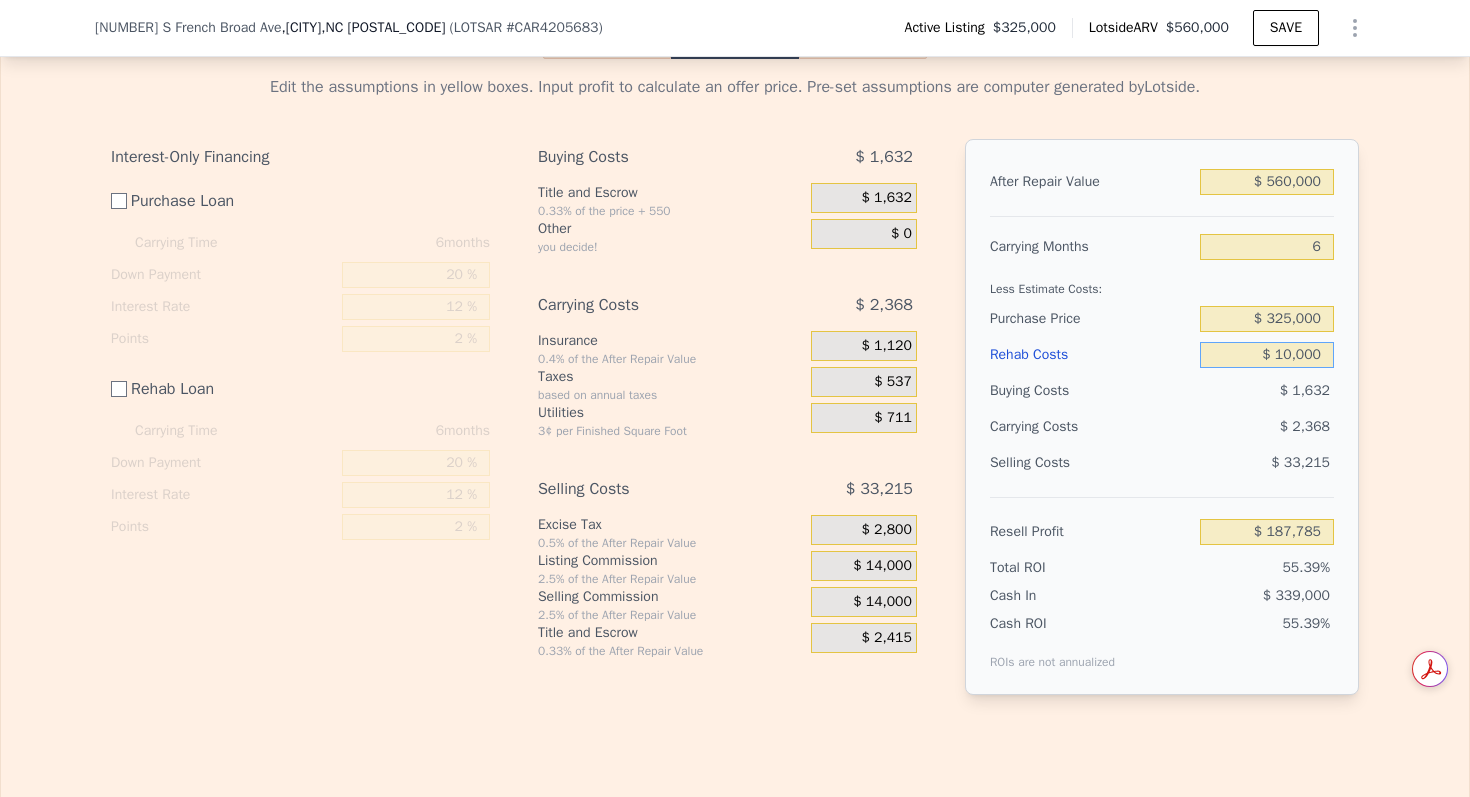 type on "$ 100,000" 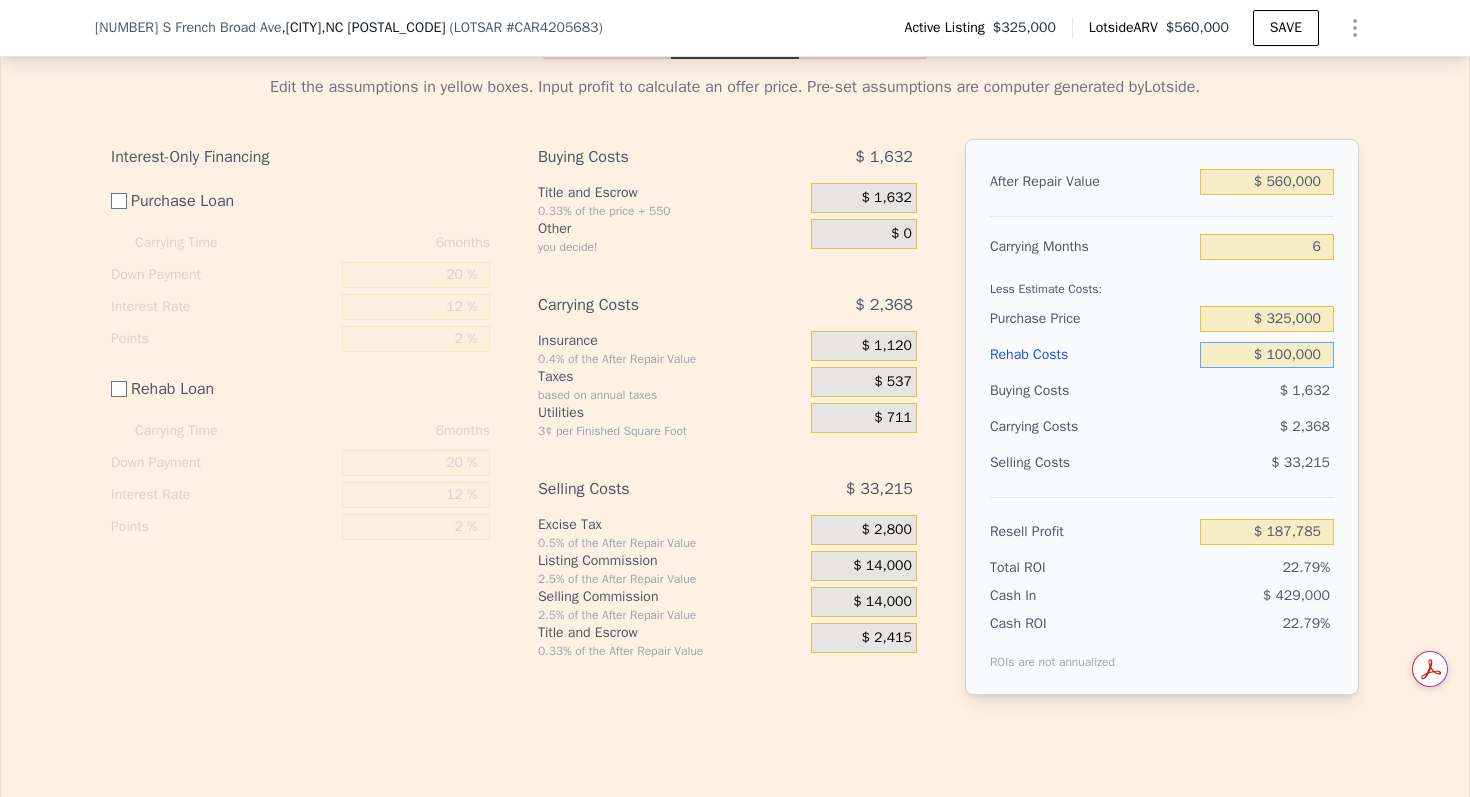 type on "$ 97,785" 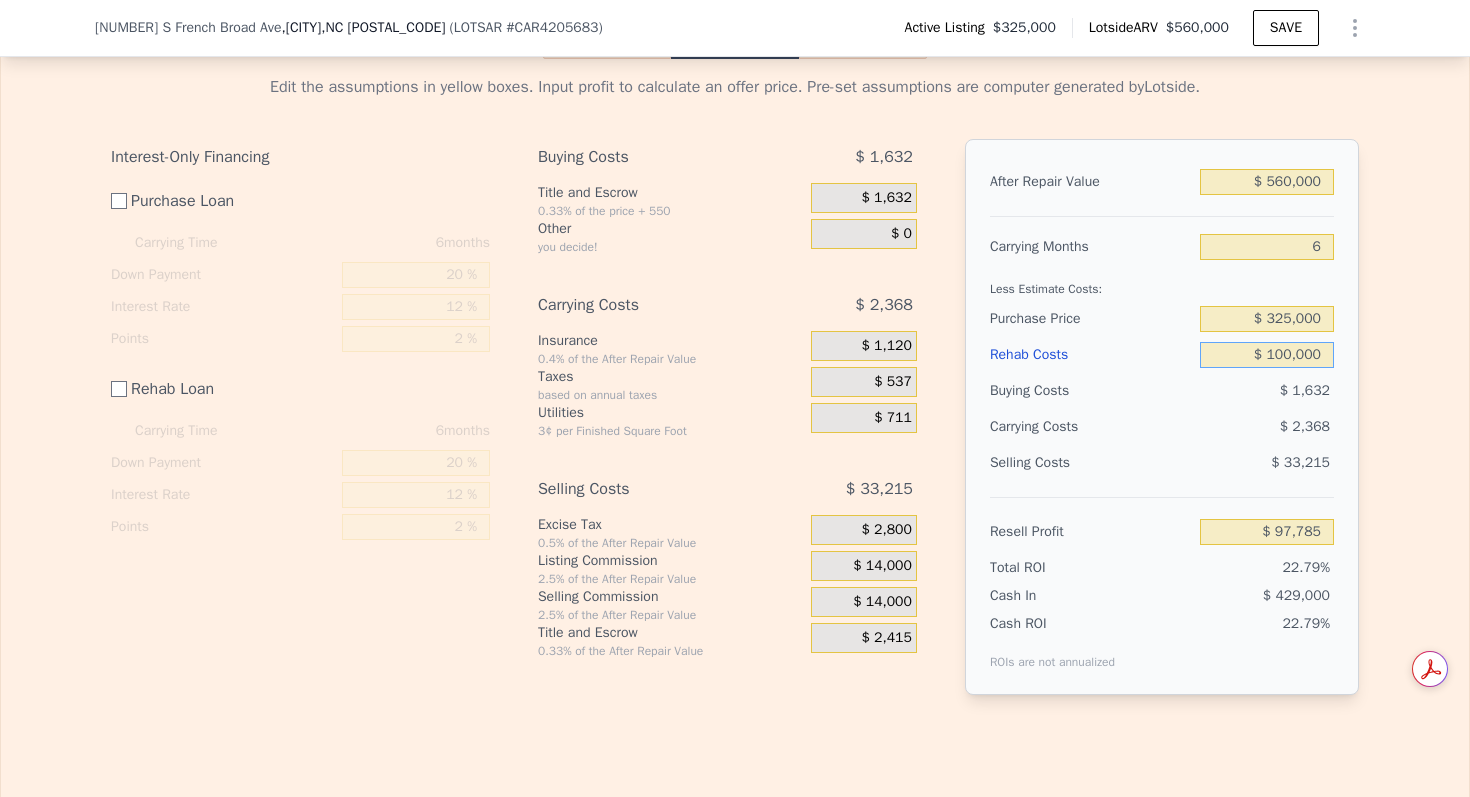 type on "$ 100,000" 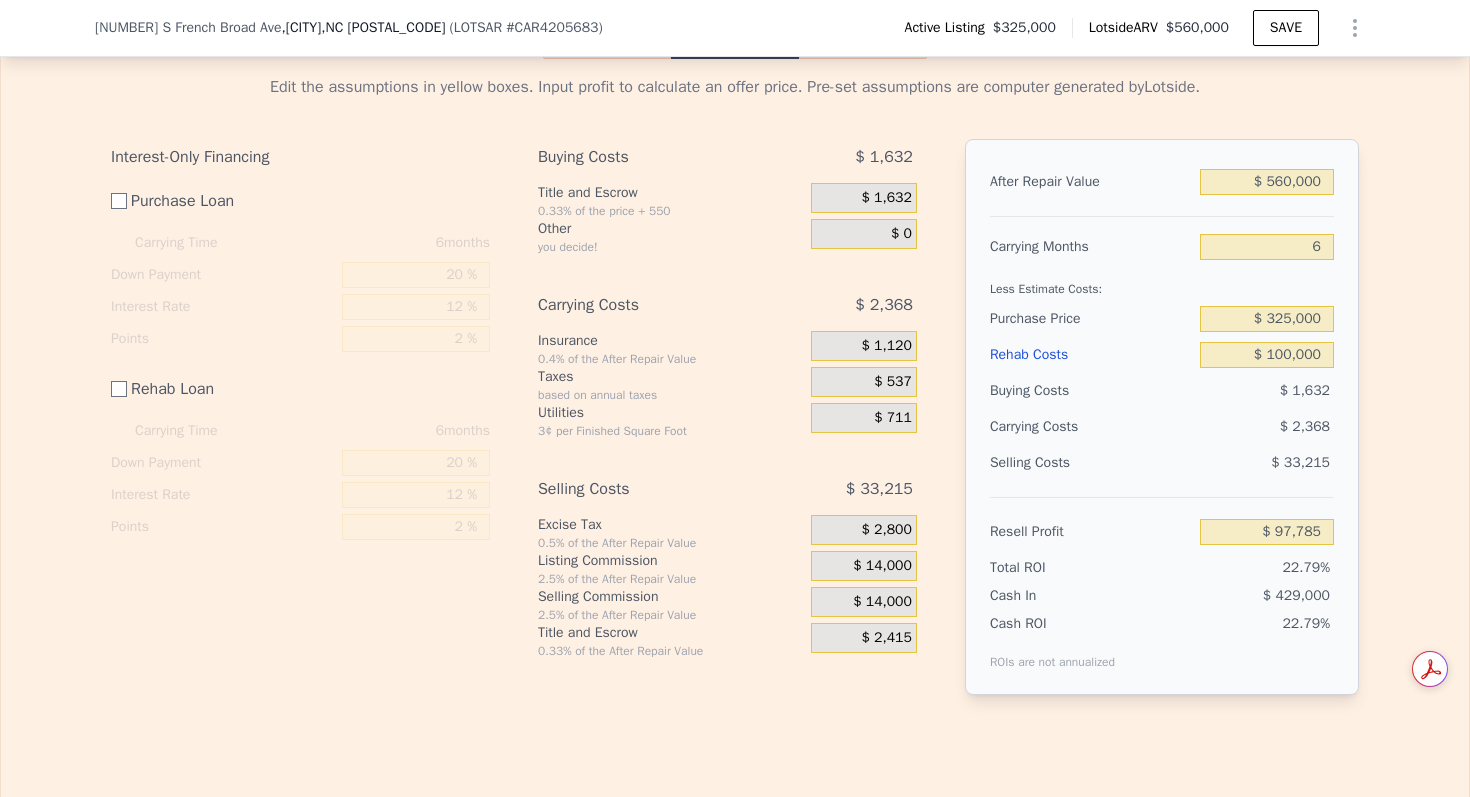 click on "Edit the assumptions in yellow boxes. Input profit to calculate an offer price. Pre-set assumptions are computer generated by  Lotside . Interest-Only Financing Purchase Loan Carrying Time 6  months Down Payment 20 % Interest Rate 12 % Points 2 % Rehab Loan Carrying Time 6  months Down Payment 20 % Interest Rate 12 % Points 2 % Buying Costs $ 1,632 Title and Escrow 0.33% of the price + 550 $ 1,632 Other you decide! $ 0 Carrying Costs $ 2,368 Insurance 0.4% of the After Repair Value $ 1,120 Taxes based on annual taxes $ 537 Utilities 3¢ per Finished Square Foot $ 711 Selling Costs $ 33,215 Excise Tax 0.5% of the After Repair Value $ 2,800 Listing Commission 2.5% of the After Repair Value $ 14,000 Selling Commission 2.5% of the After Repair Value $ 14,000 Title and Escrow 0.33% of the After Repair Value $ 2,415 After Repair Value $ 560,000 Carrying Months 6 Less Estimate Costs: Purchase Price $ 325,000 Rehab Costs $ 100,000 Buying Costs $ 1,632 Carrying Costs $ 2,368 Selling Costs $ 33,215 Resell Profit 22.79%" at bounding box center [735, 393] 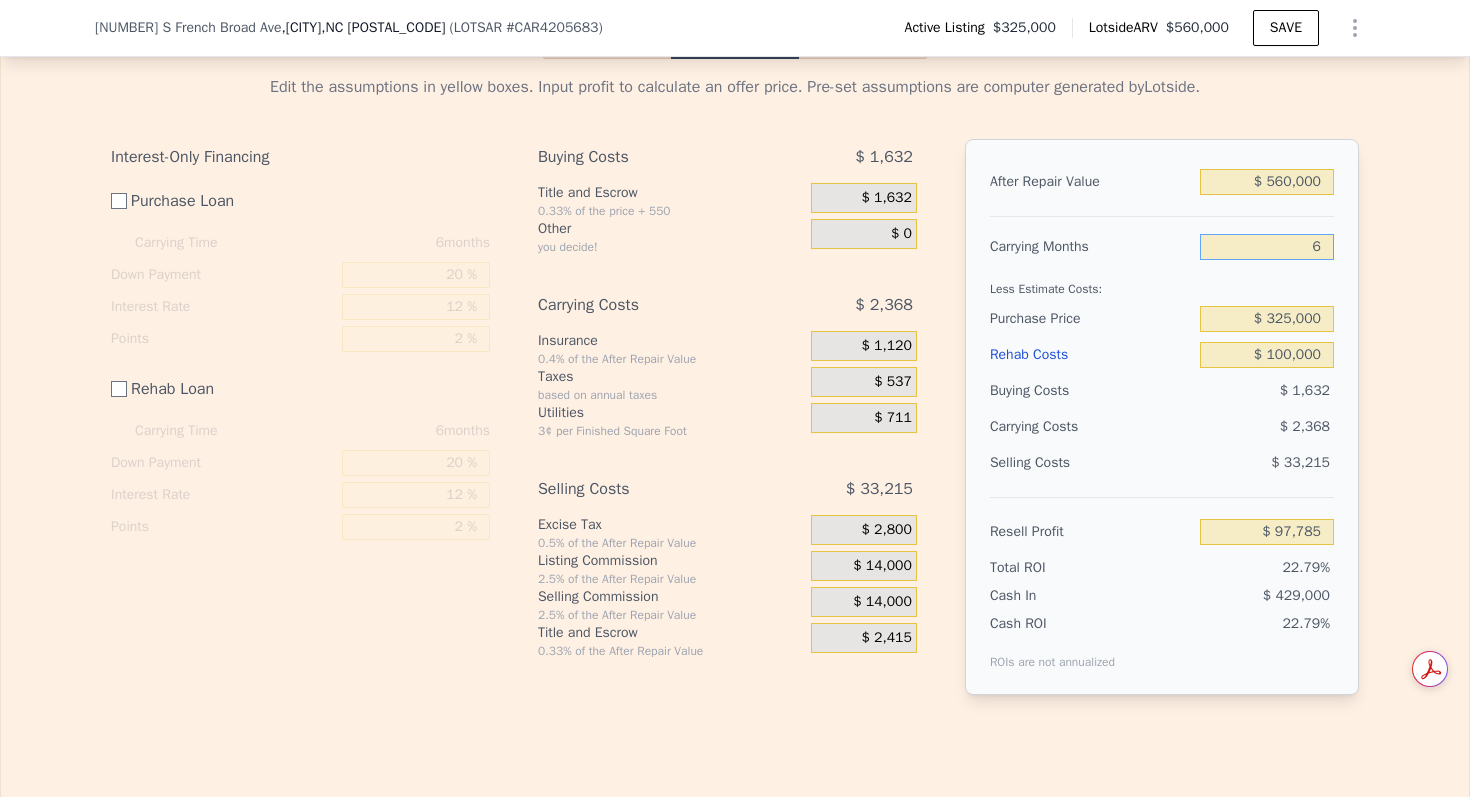 drag, startPoint x: 1300, startPoint y: 234, endPoint x: 1376, endPoint y: 239, distance: 76.1643 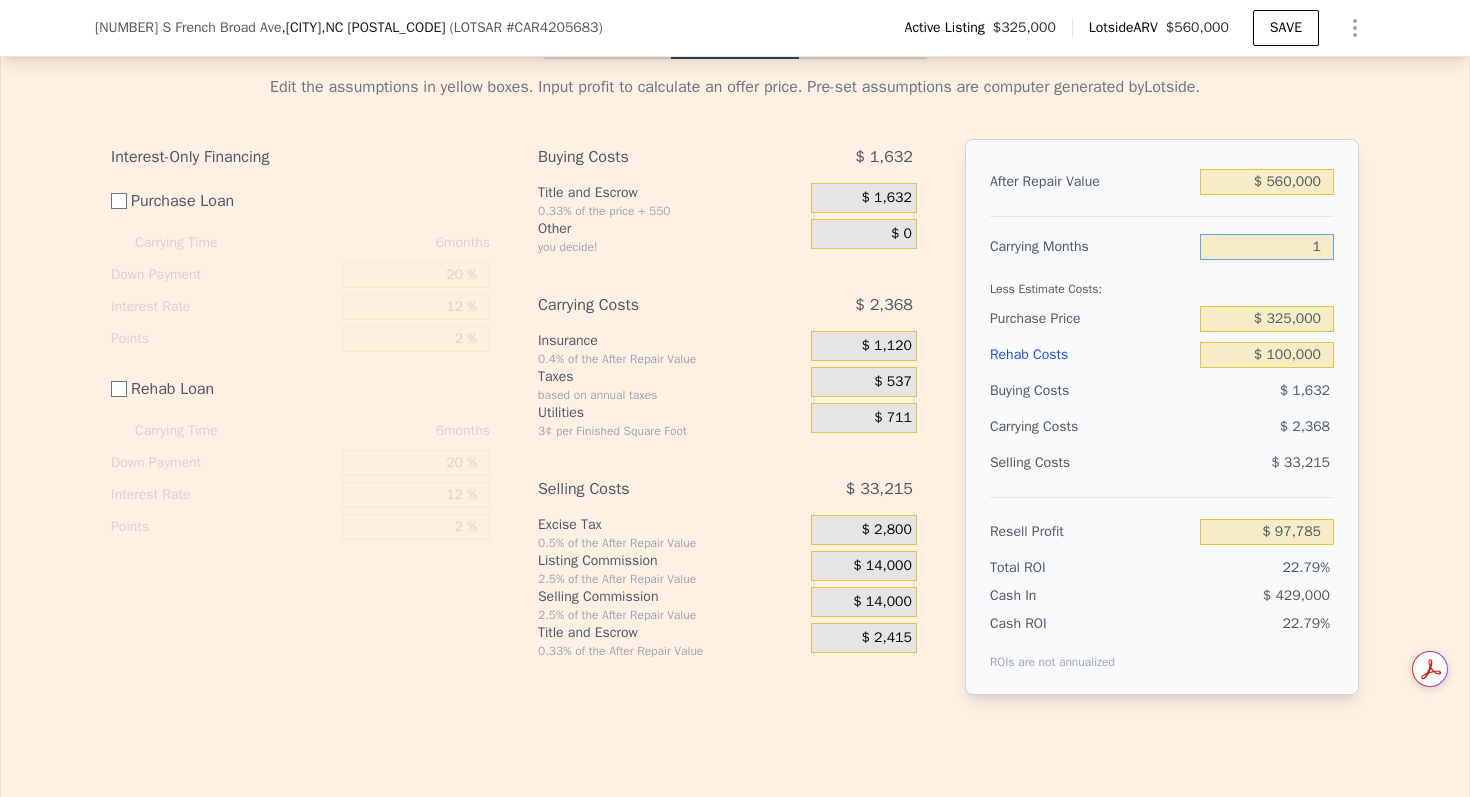 type on "$ 99,758" 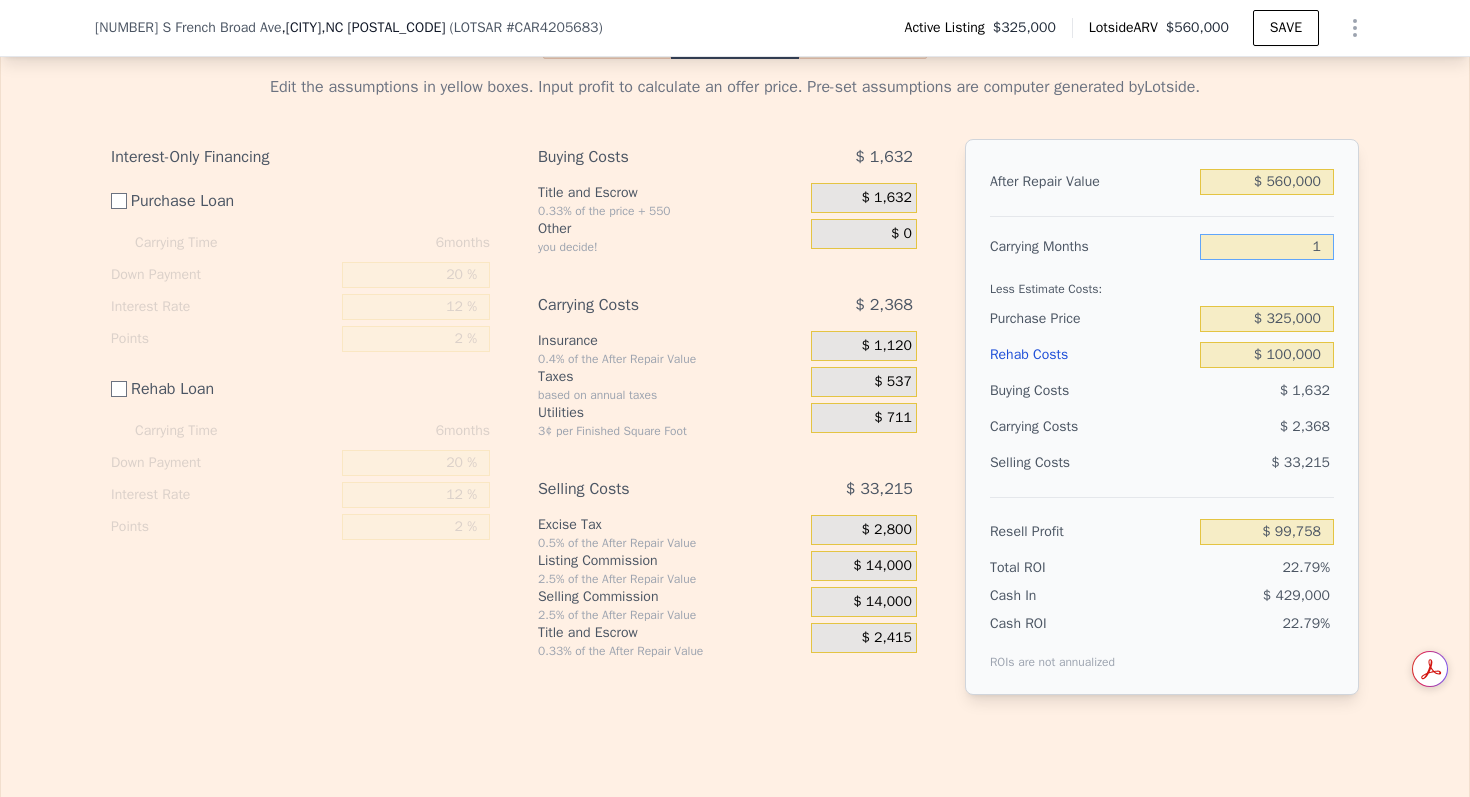 type on "12" 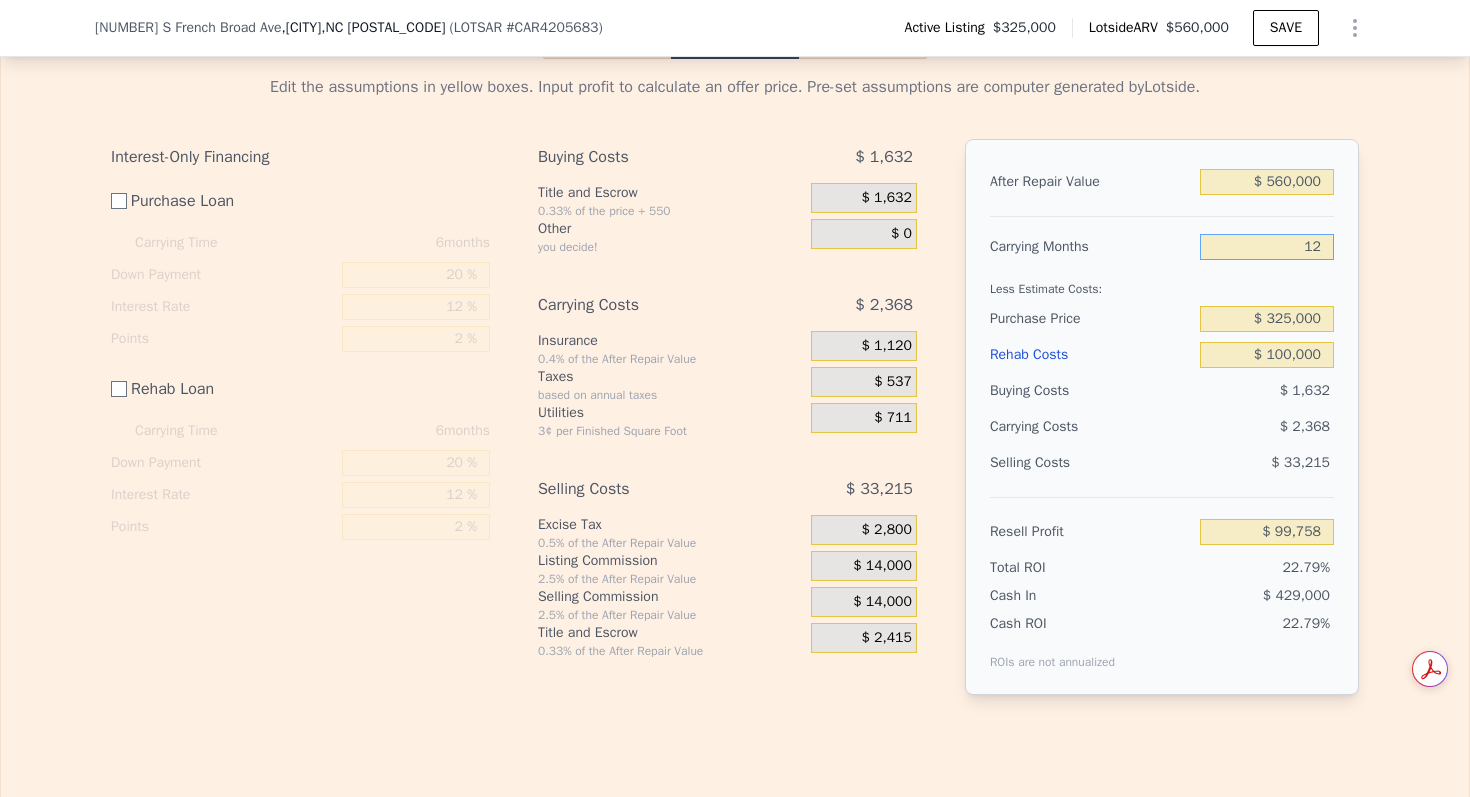 type on "$ 95,418" 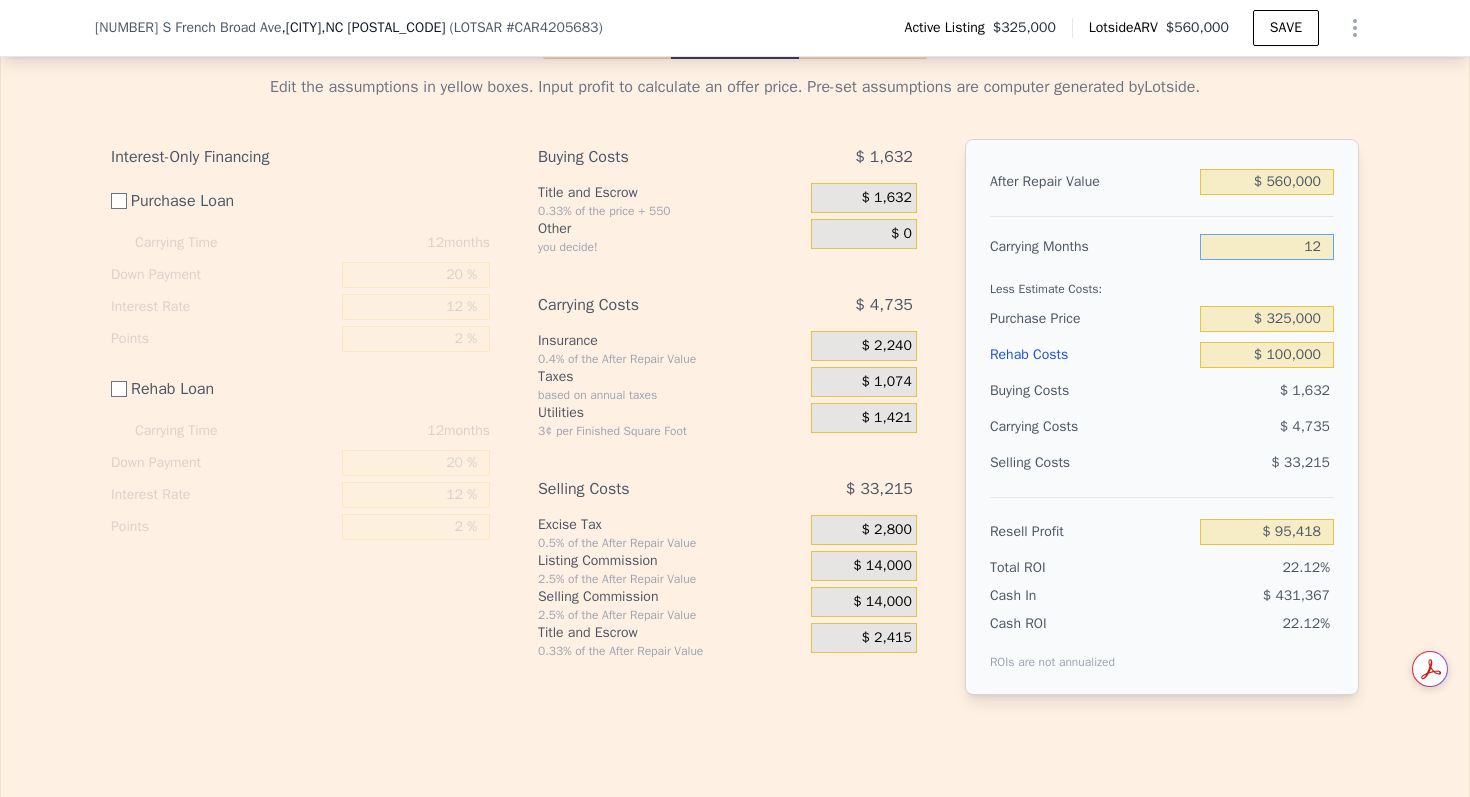 type on "12" 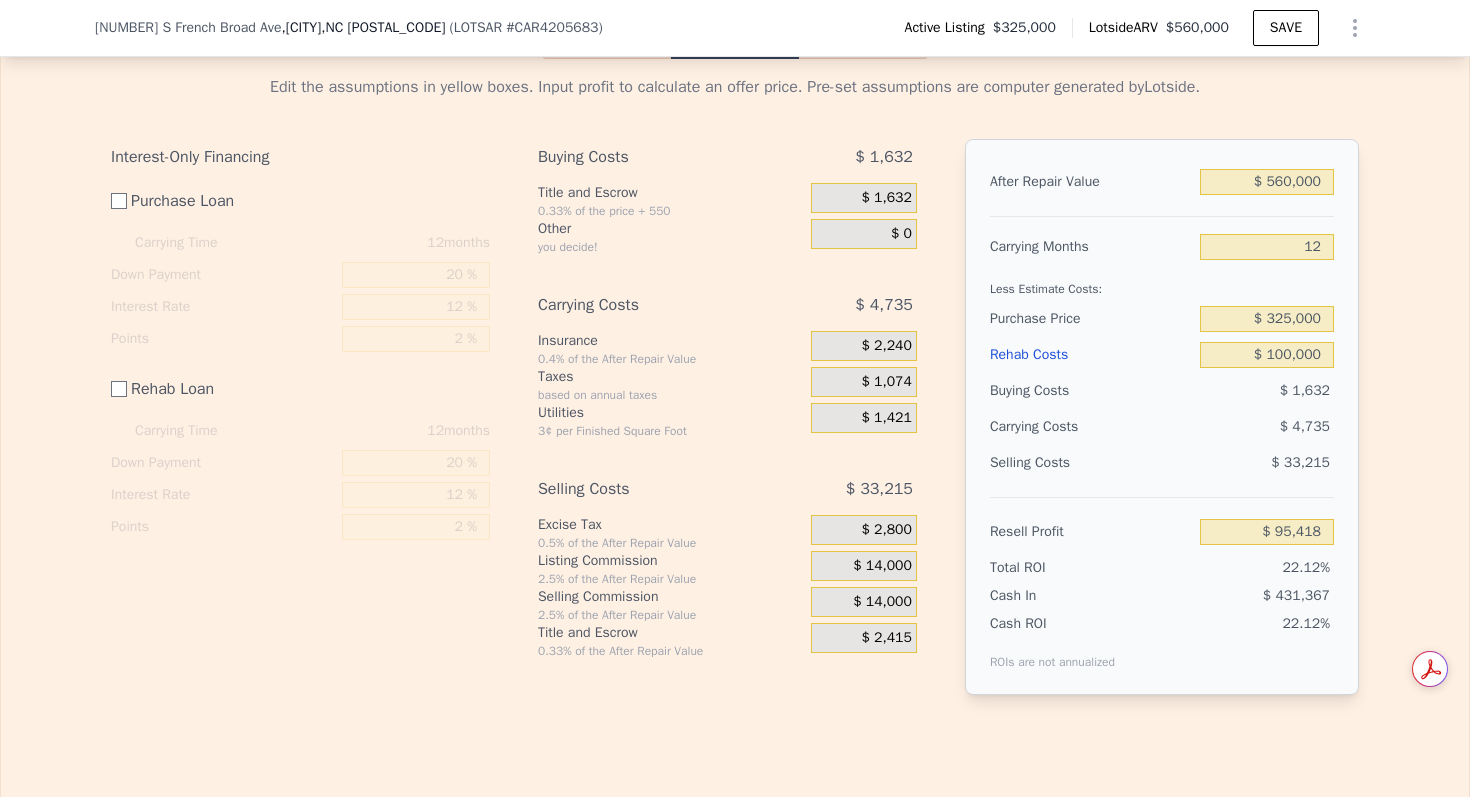 click on "Edit the assumptions in yellow boxes. Input profit to calculate an offer price. Pre-set assumptions are computer generated by  Lotside . Interest-Only Financing Purchase Loan Carrying Time 12  months Down Payment 20 % Interest Rate 12 % Points 2 % Rehab Loan Carrying Time 12  months Down Payment 20 % Interest Rate 12 % Points 2 % Buying Costs $ 1,632 Title and Escrow 0.33% of the price + 550 $ 1,632 Other you decide! $ 0 Carrying Costs $ 4,735 Insurance 0.4% of the After Repair Value $ 2,240 Taxes based on annual taxes $ 1,074 Utilities 3¢ per Finished Square Foot $ 1,421 Selling Costs $ 33,215 Excise Tax 0.5% of the After Repair Value $ 2,800 Listing Commission 2.5% of the After Repair Value $ 14,000 Selling Commission 2.5% of the After Repair Value $ 14,000 Title and Escrow 0.33% of the After Repair Value $ 2,415 After Repair Value $ 560,000 Carrying Months 12 Less Estimate Costs: Purchase Price $ 325,000 Rehab Costs $ 100,000 Buying Costs $ 1,632 Carrying Costs $ 4,735 Selling Costs $ 33,215 Resell Profit" at bounding box center (735, 393) 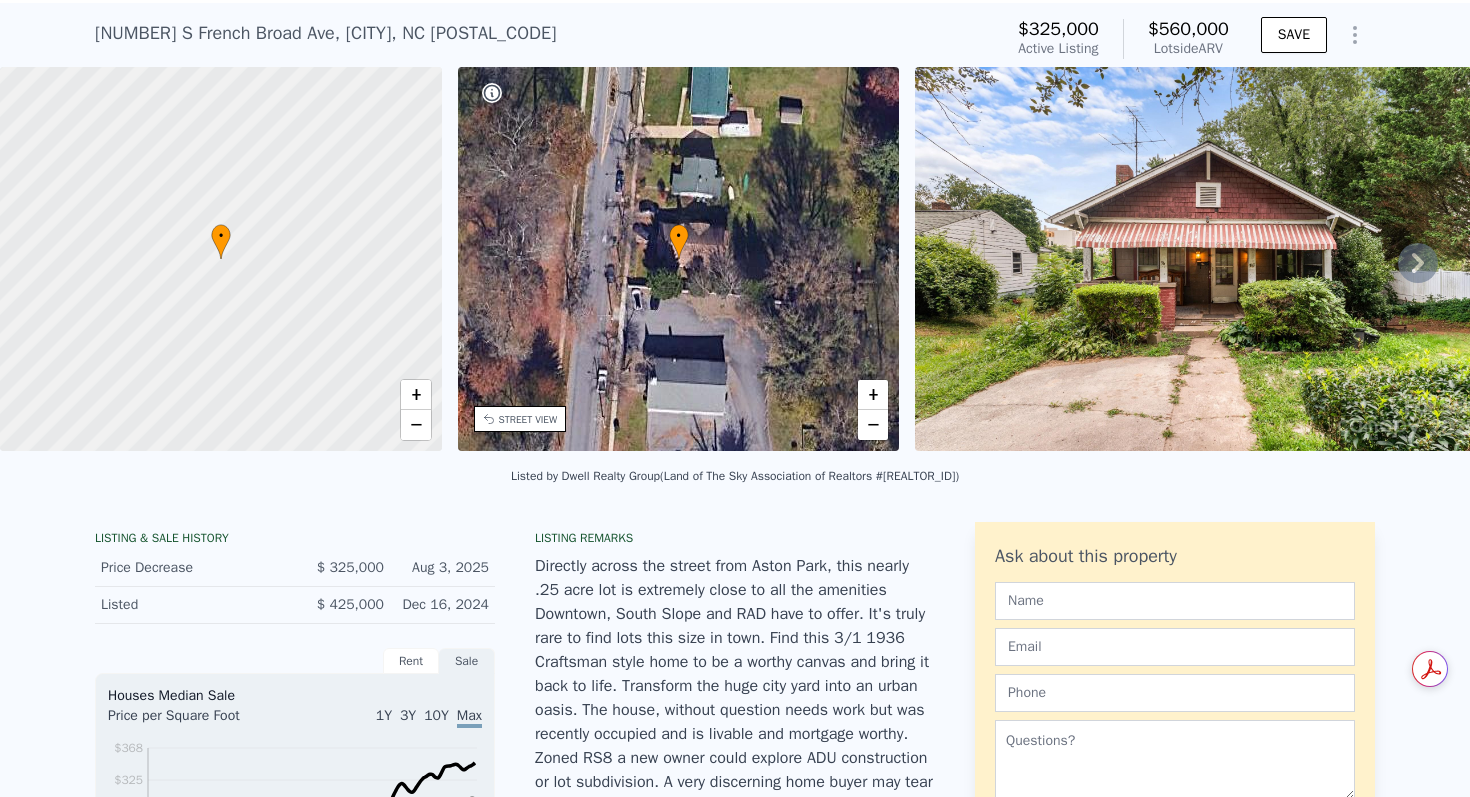 scroll, scrollTop: 0, scrollLeft: 0, axis: both 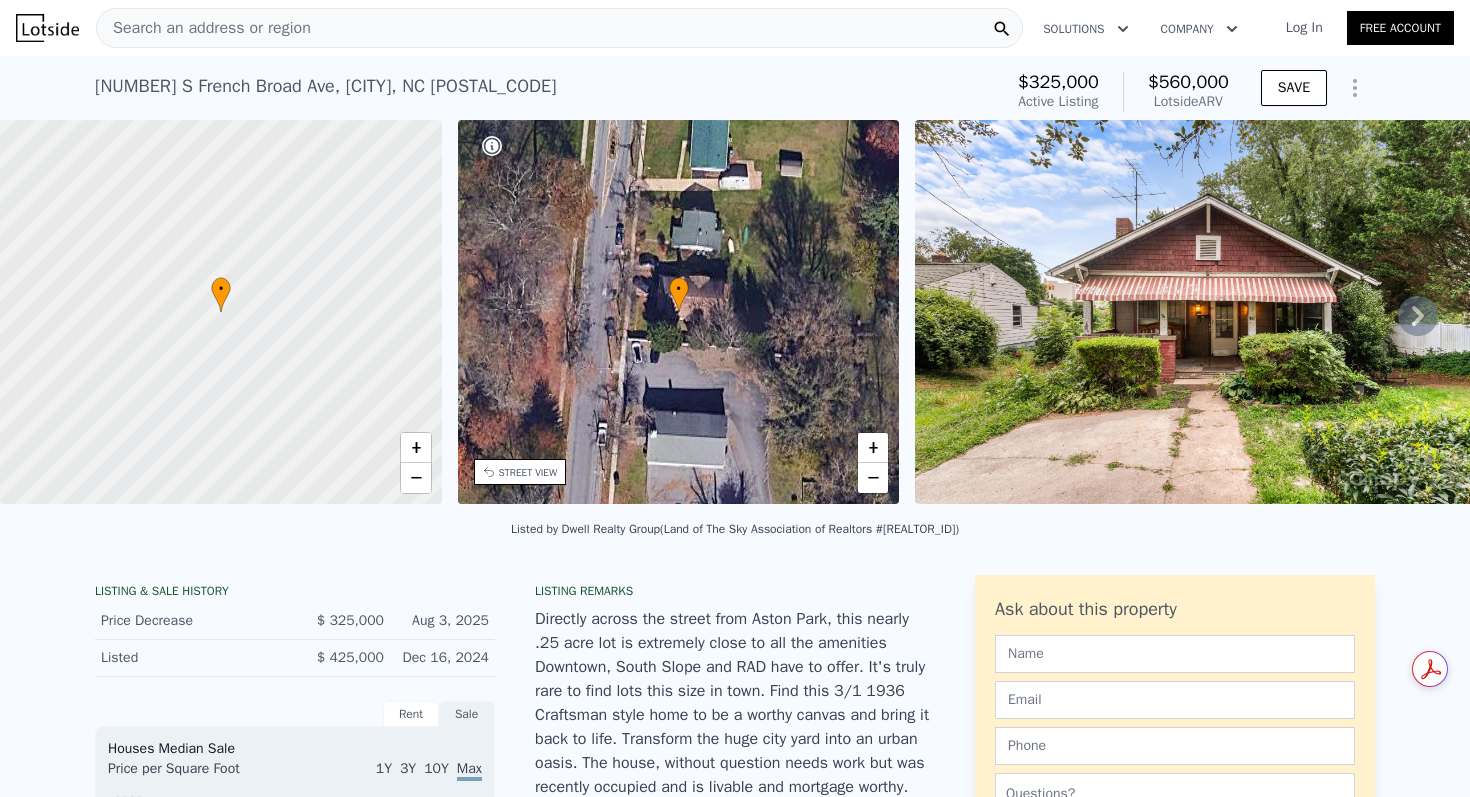 click on "•
+ −" at bounding box center [679, 312] 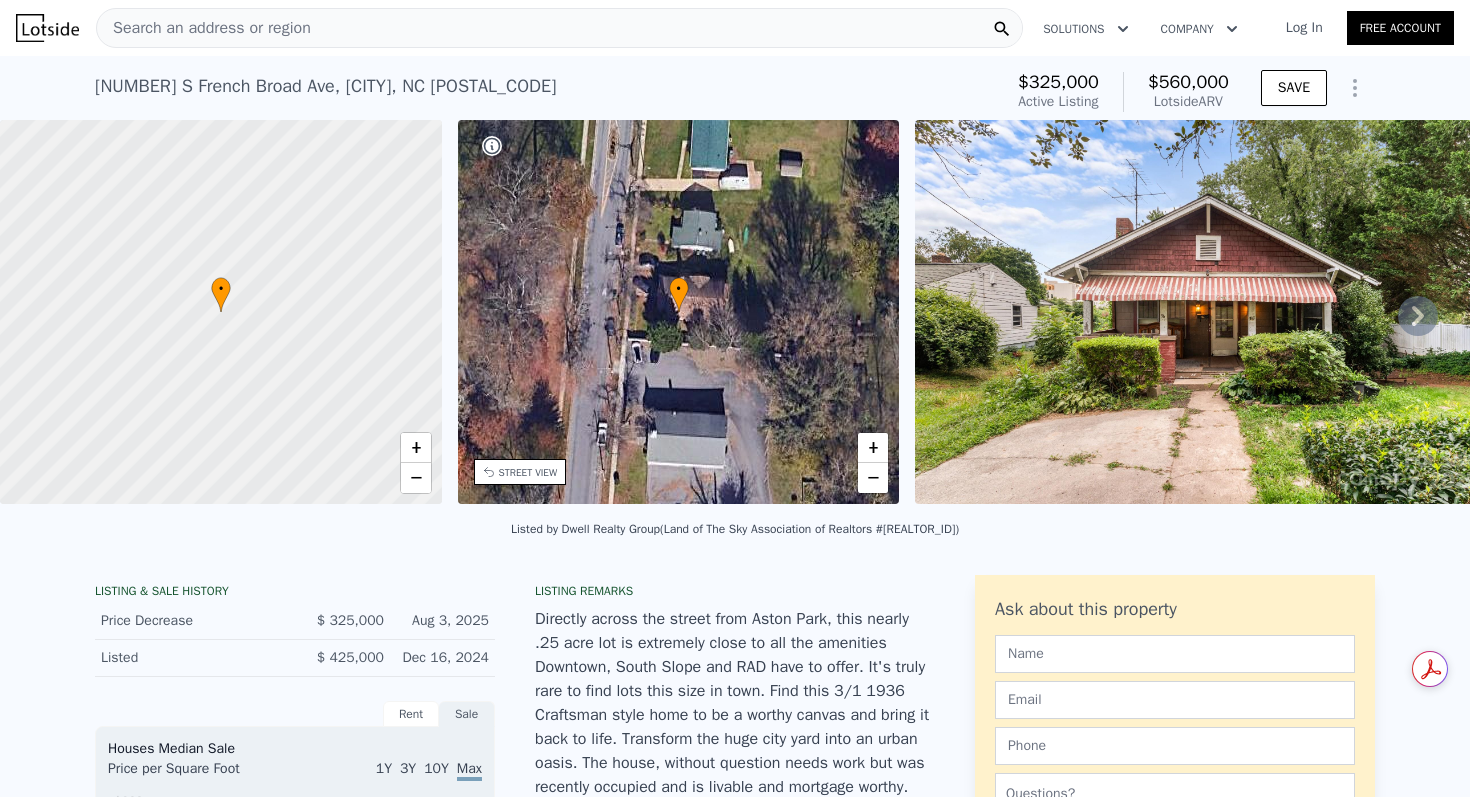 click at bounding box center (1207, 312) 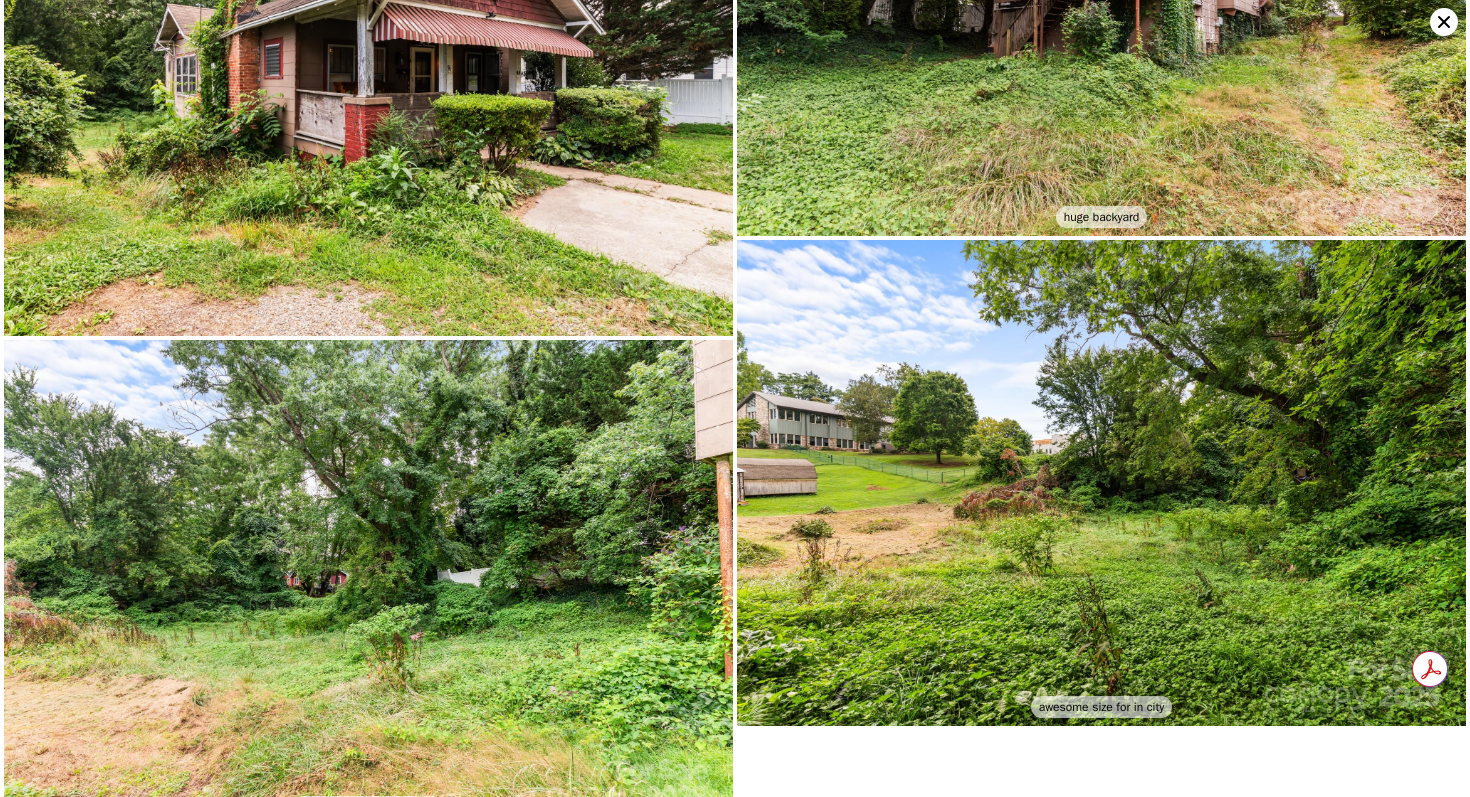 scroll, scrollTop: 5465, scrollLeft: 0, axis: vertical 